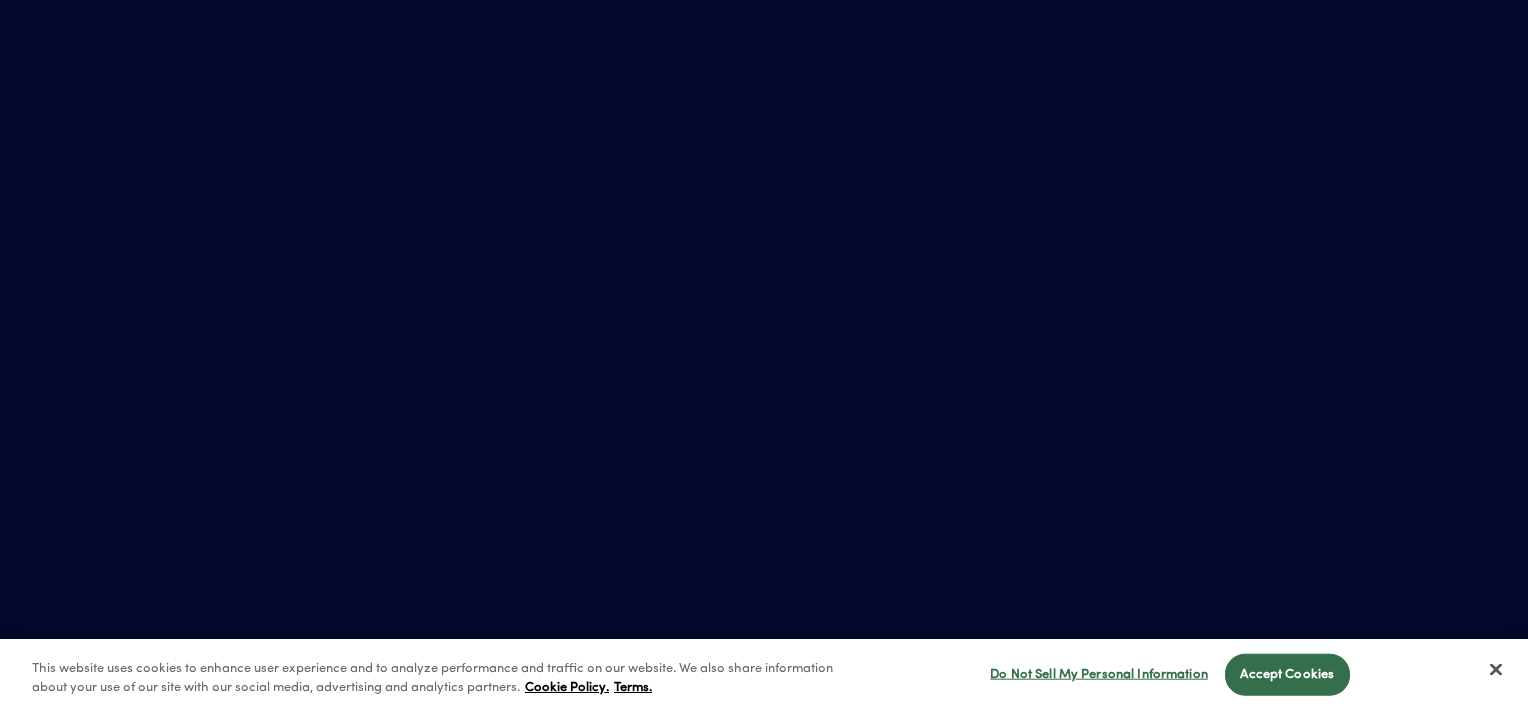 scroll, scrollTop: 0, scrollLeft: 0, axis: both 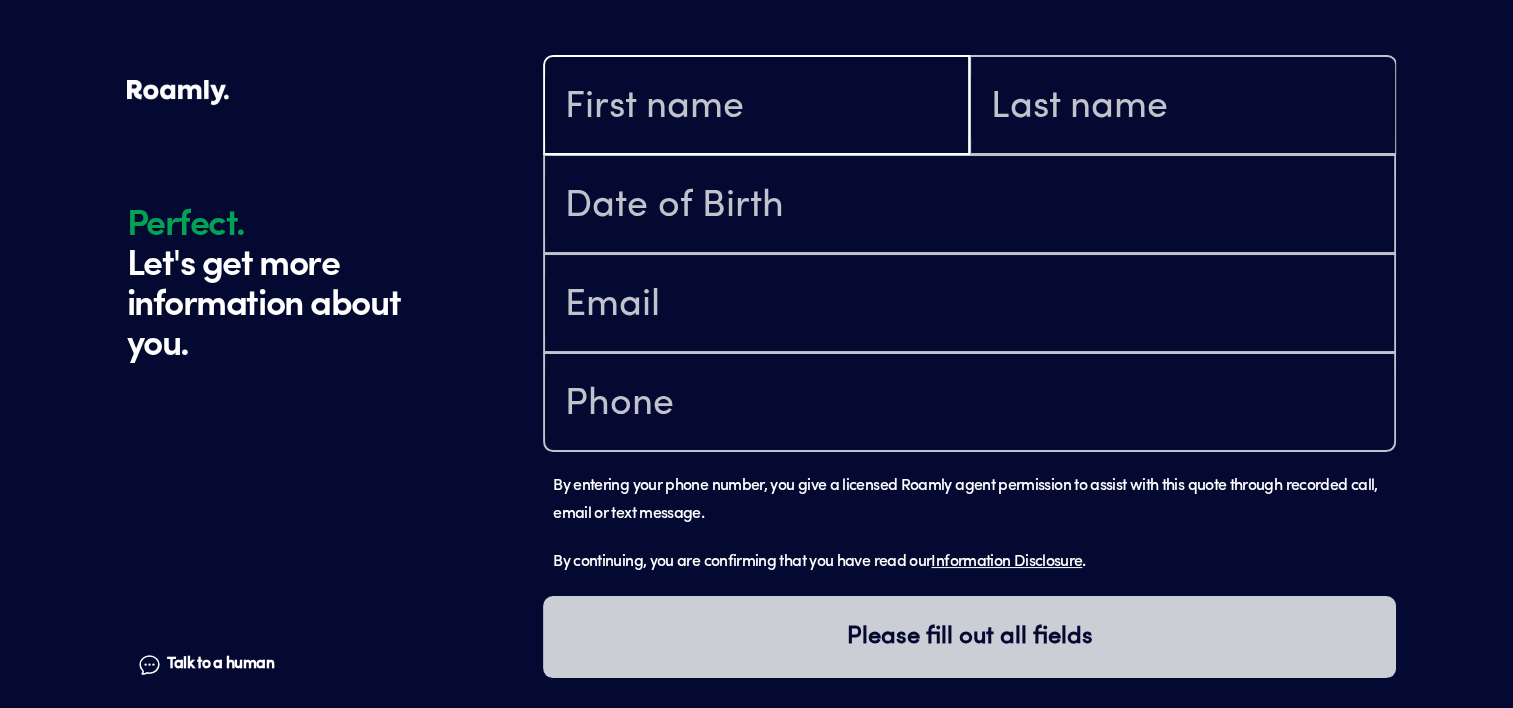 click at bounding box center (756, 107) 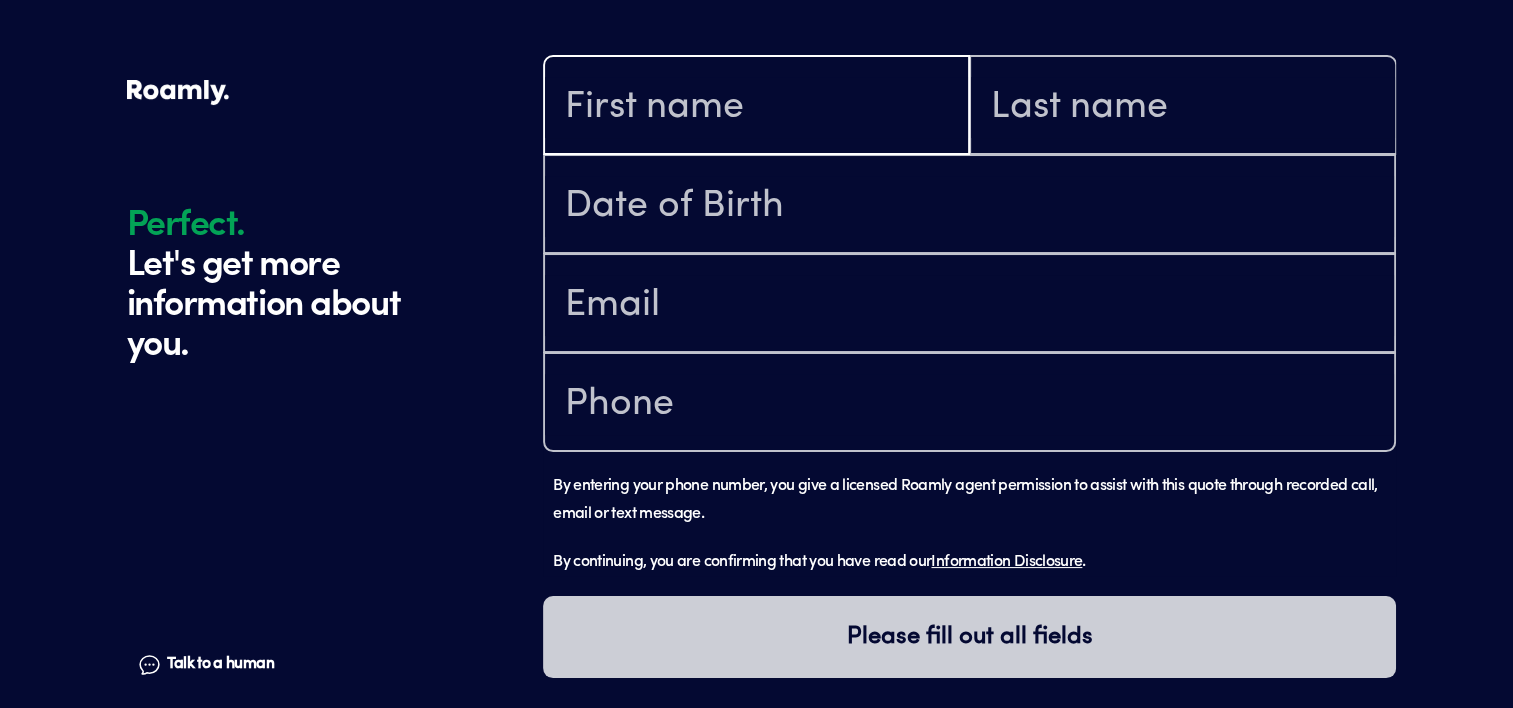 type on "[PERSON_NAME]" 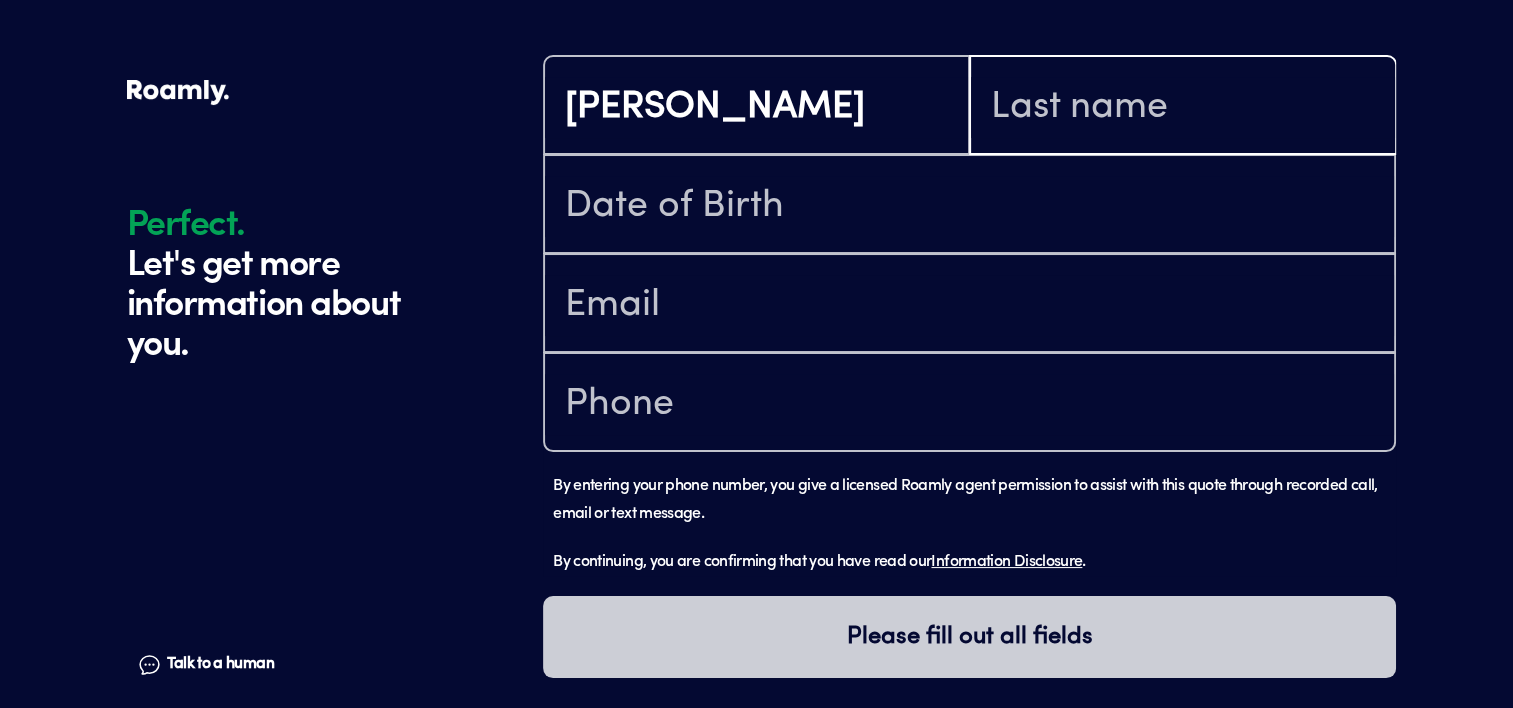 type on "[PERSON_NAME]" 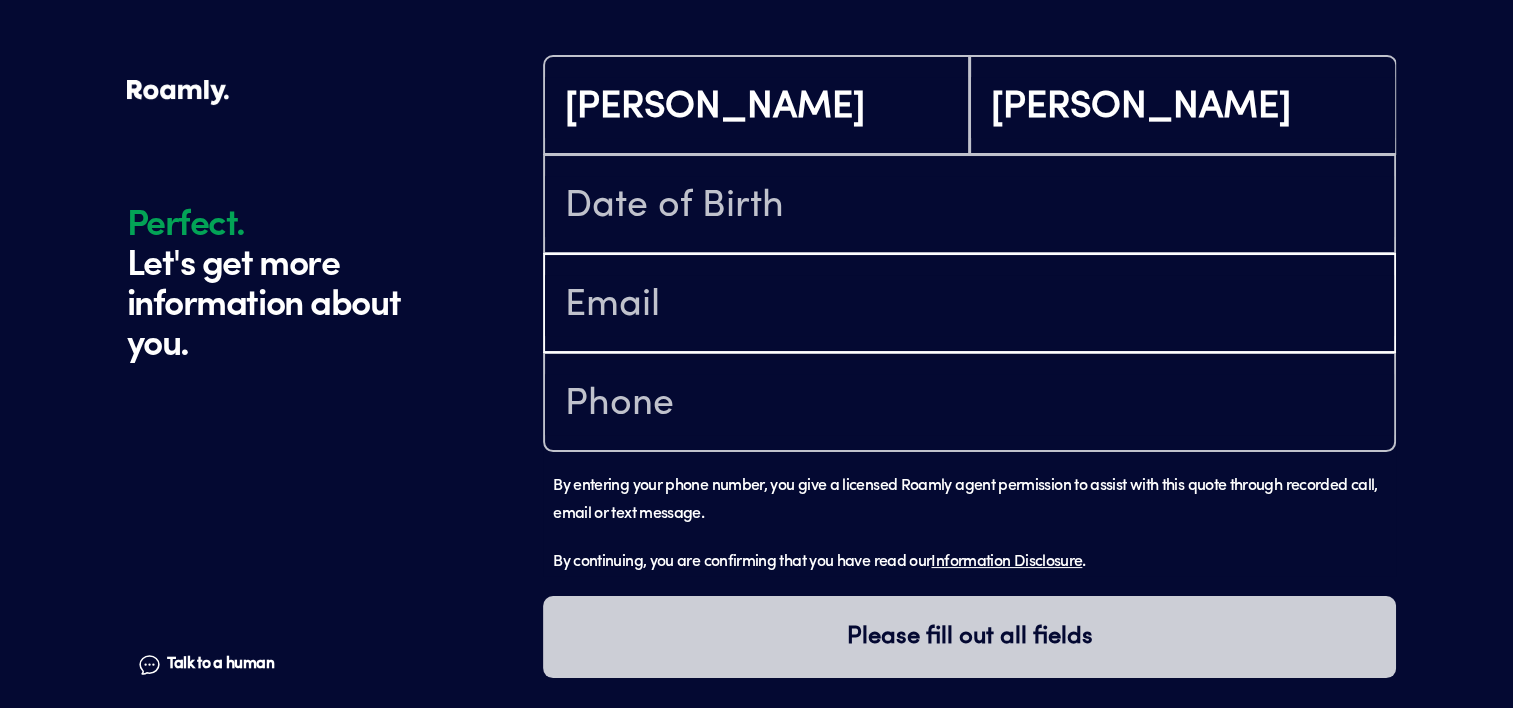 type on "[EMAIL_ADDRESS][DOMAIN_NAME]" 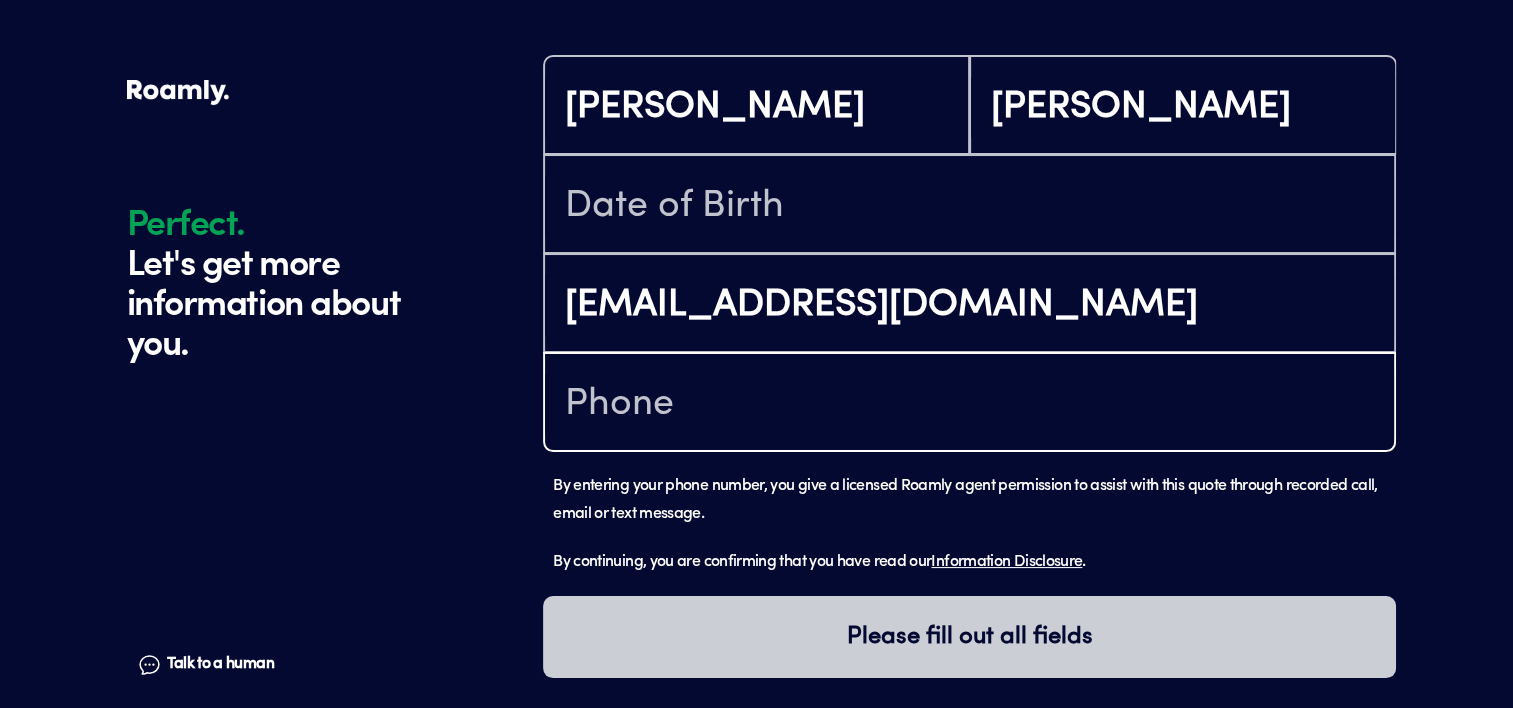 type on "[PHONE_NUMBER]" 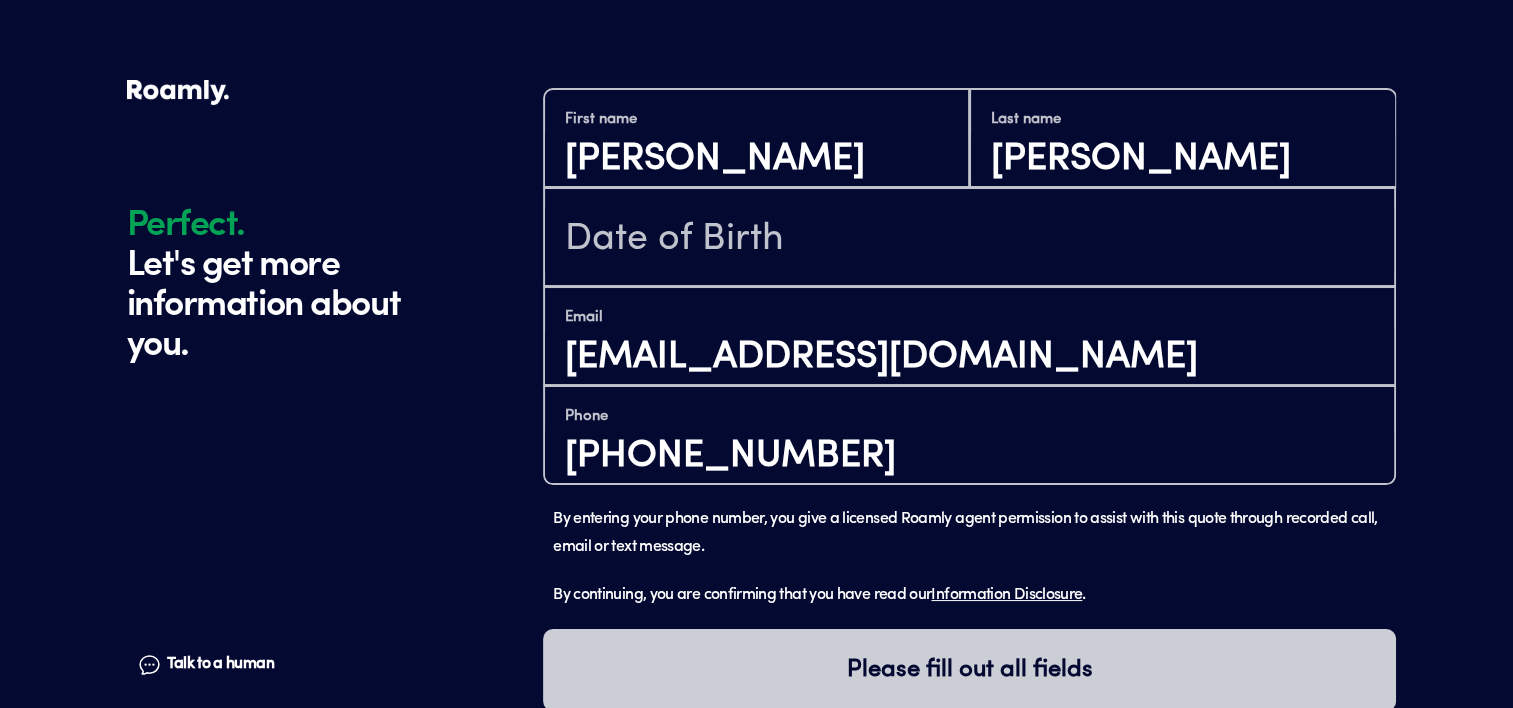 scroll, scrollTop: 0, scrollLeft: 0, axis: both 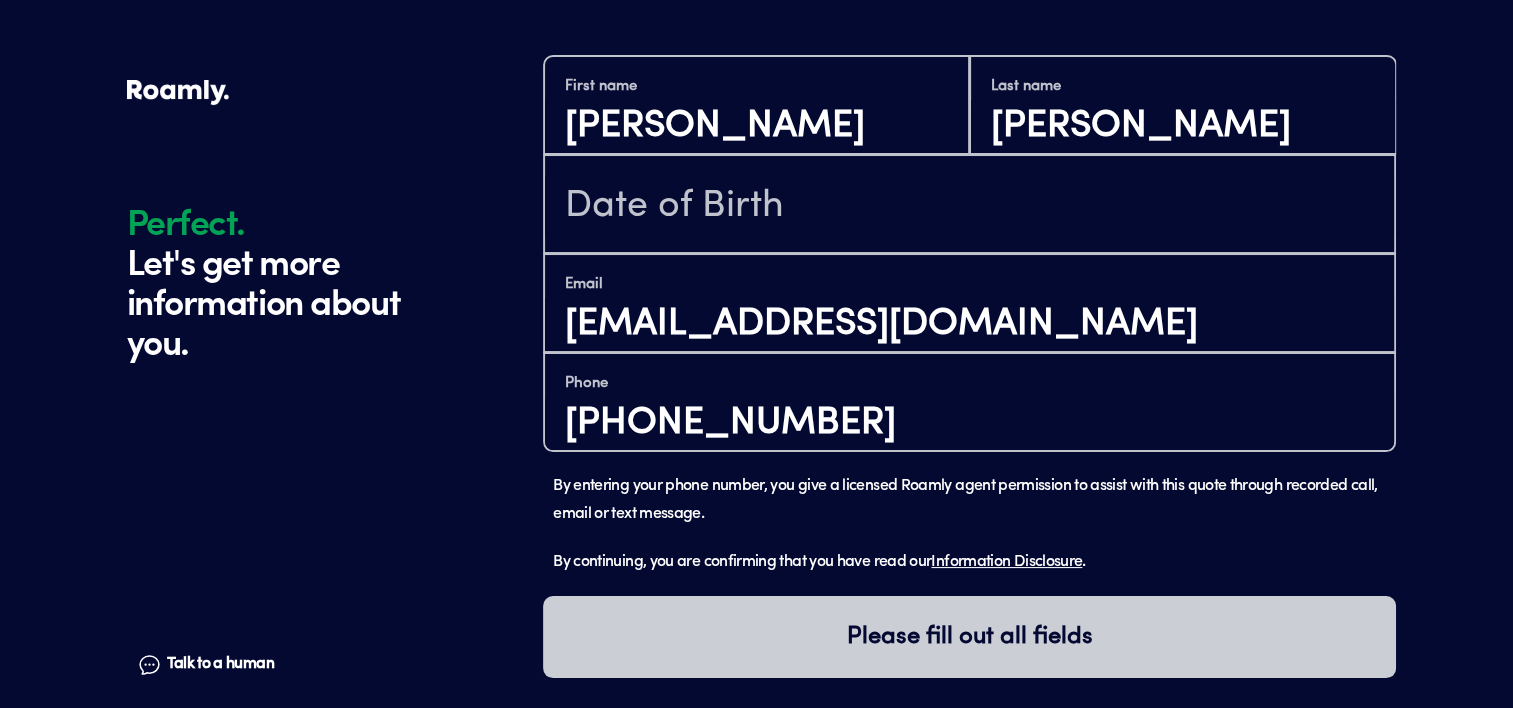 click on "Phone (408) 504-8193" at bounding box center [969, 402] 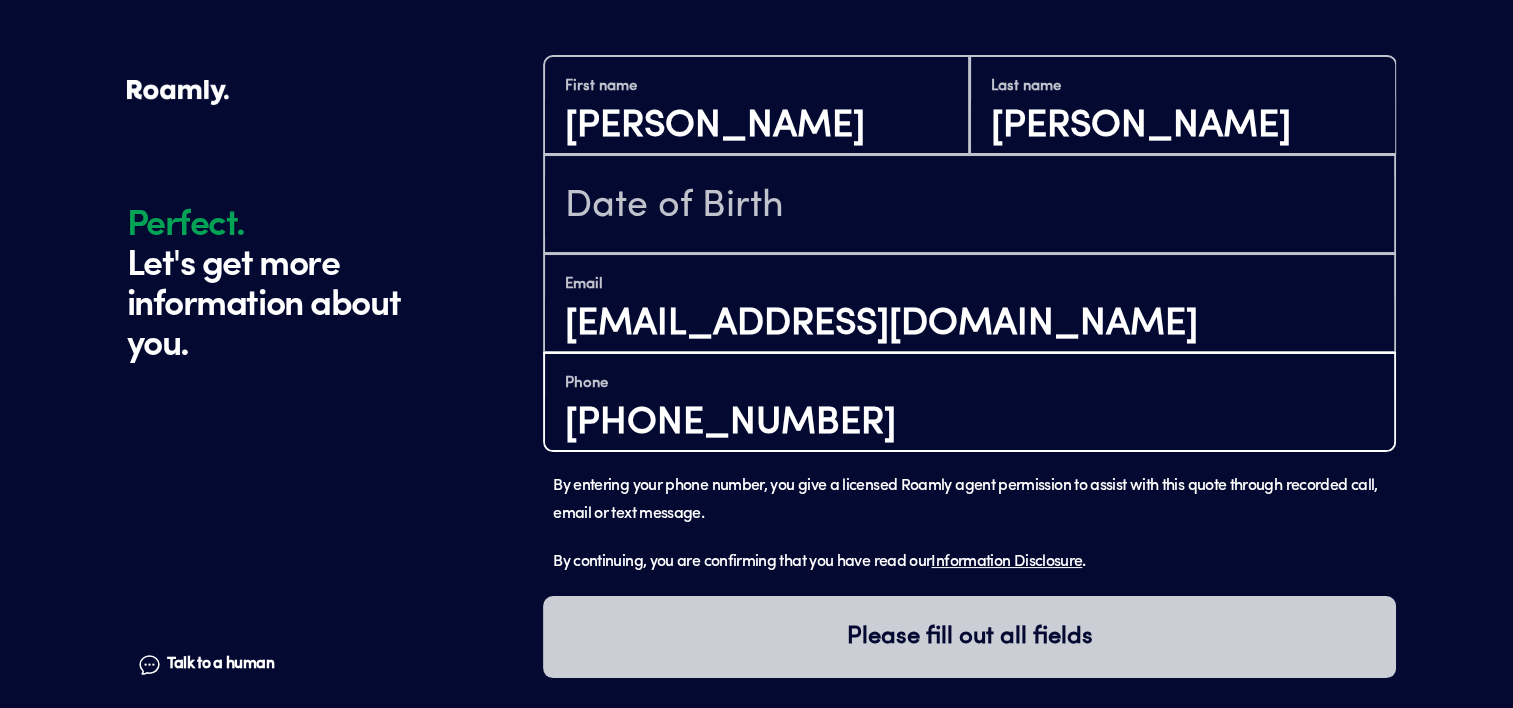 scroll, scrollTop: 0, scrollLeft: 0, axis: both 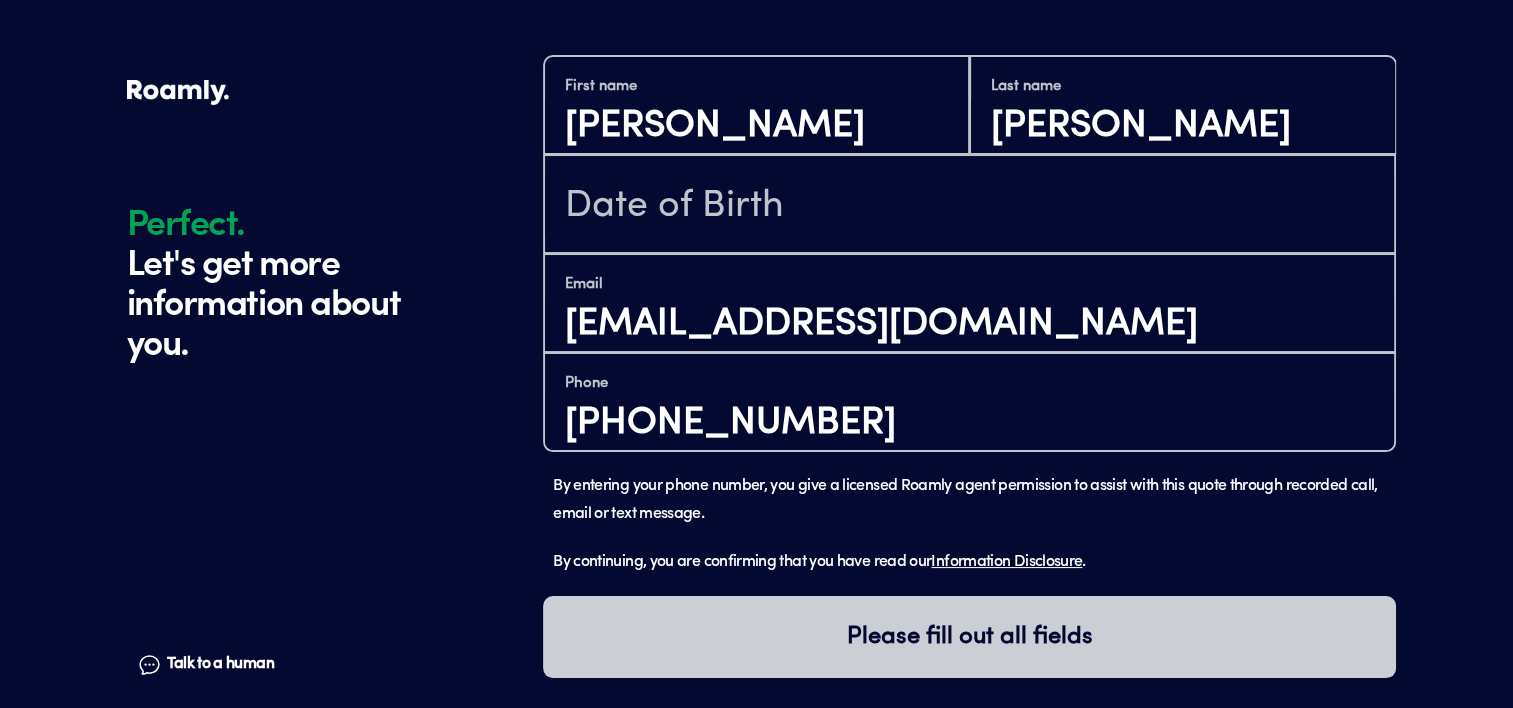 click on "Let's get more information about you." at bounding box center [277, 300] 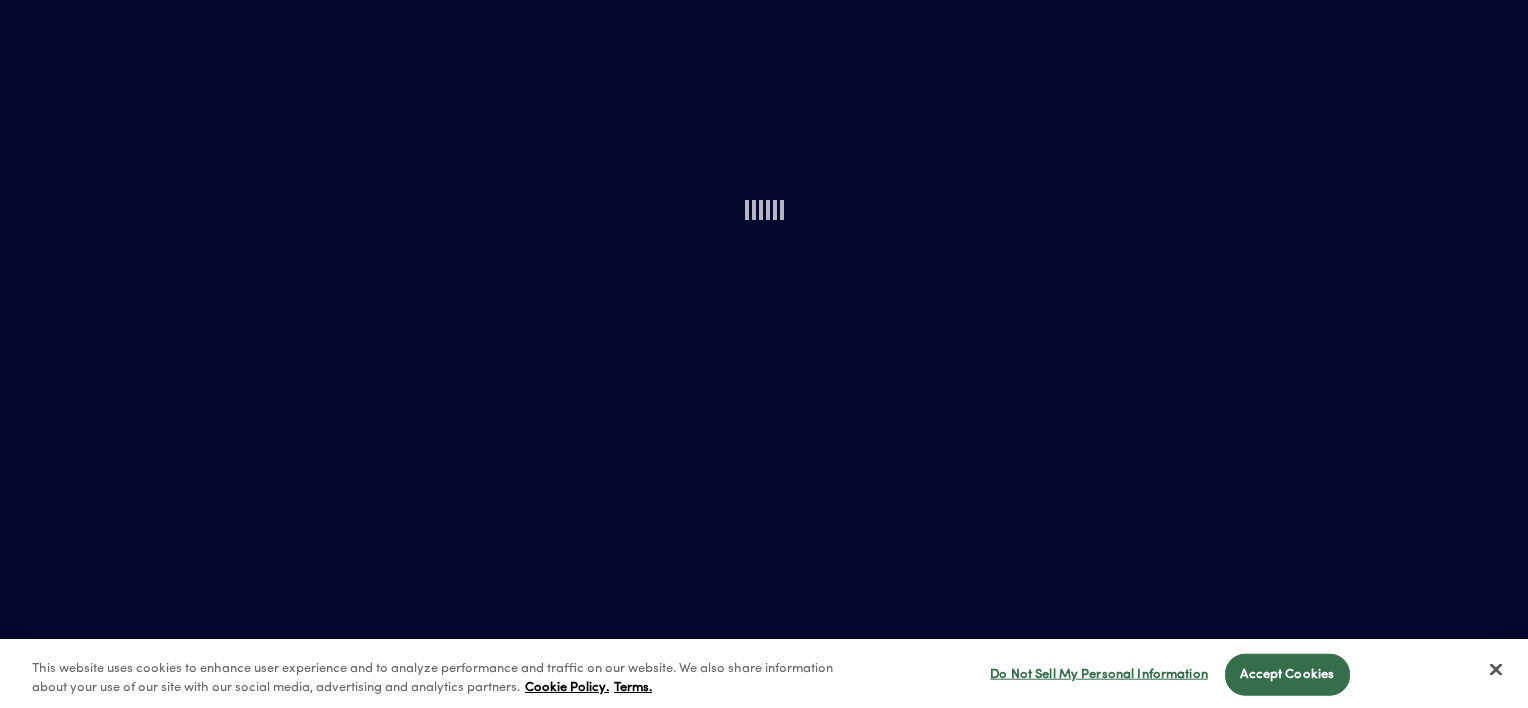 scroll, scrollTop: 0, scrollLeft: 0, axis: both 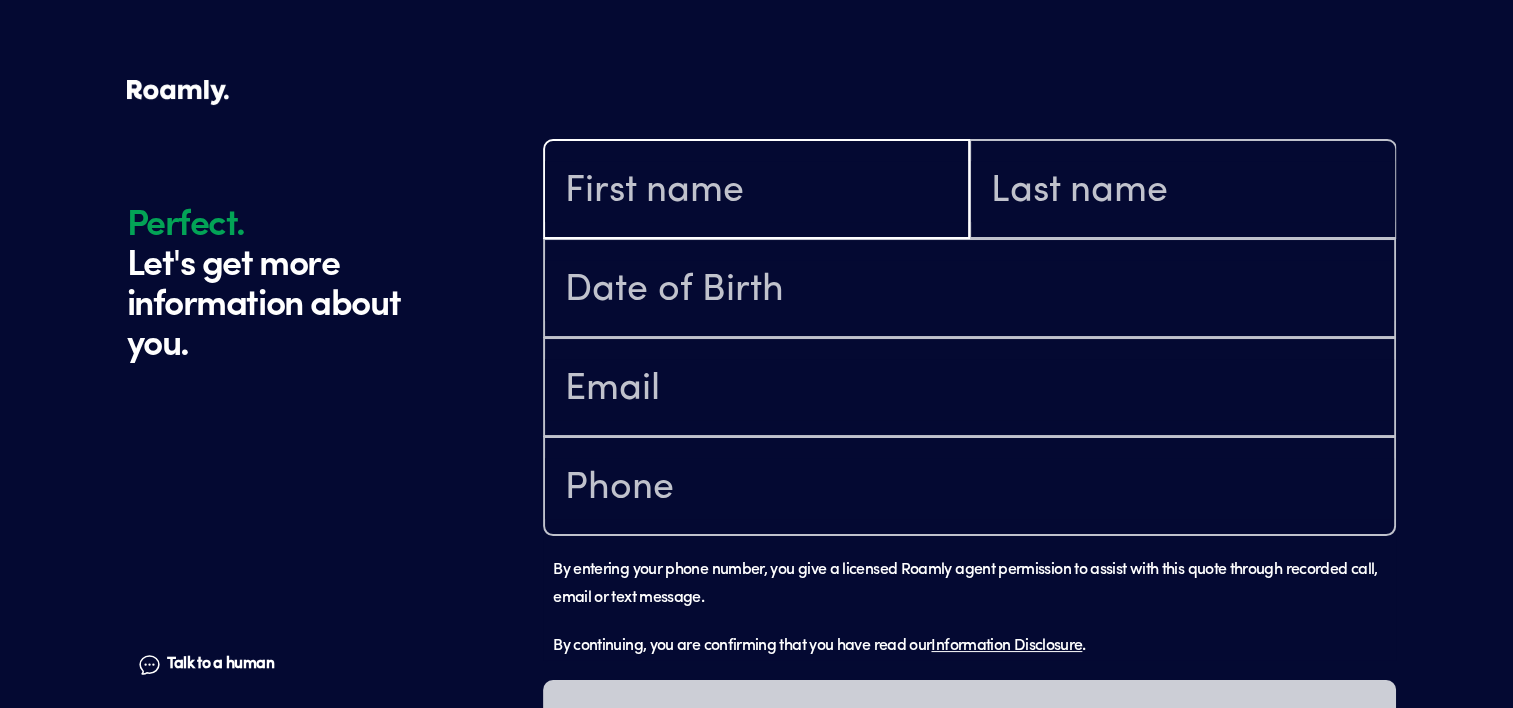 click at bounding box center (756, 191) 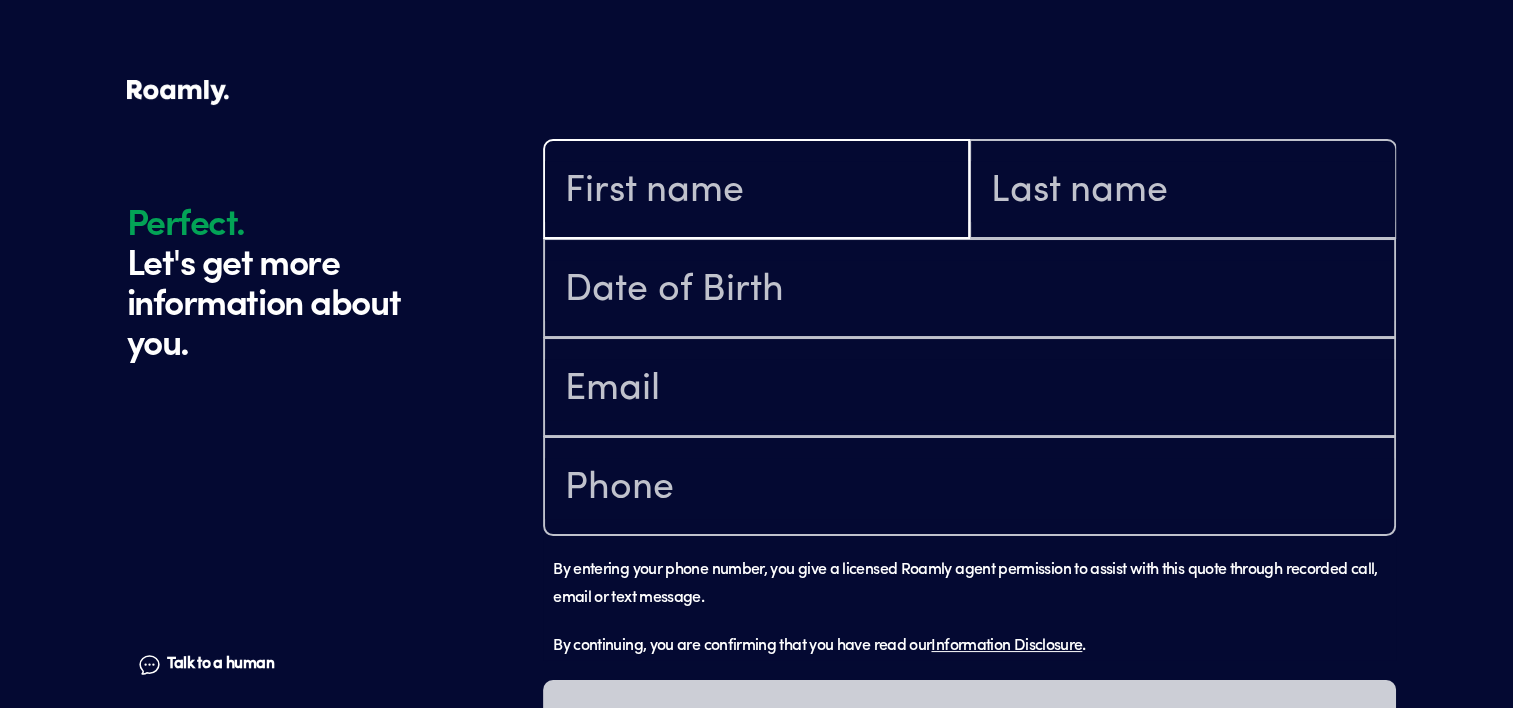type on "[PERSON_NAME]" 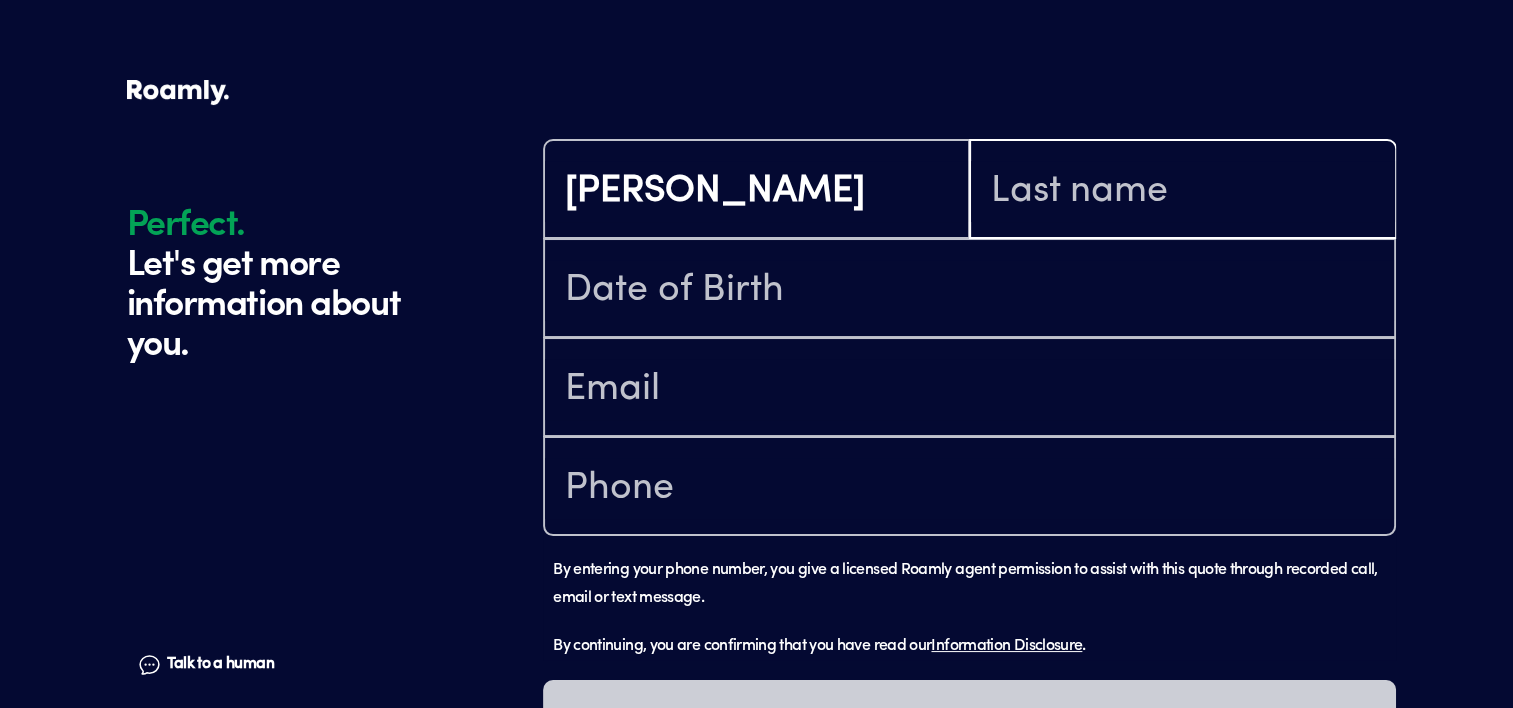 type on "[PERSON_NAME]" 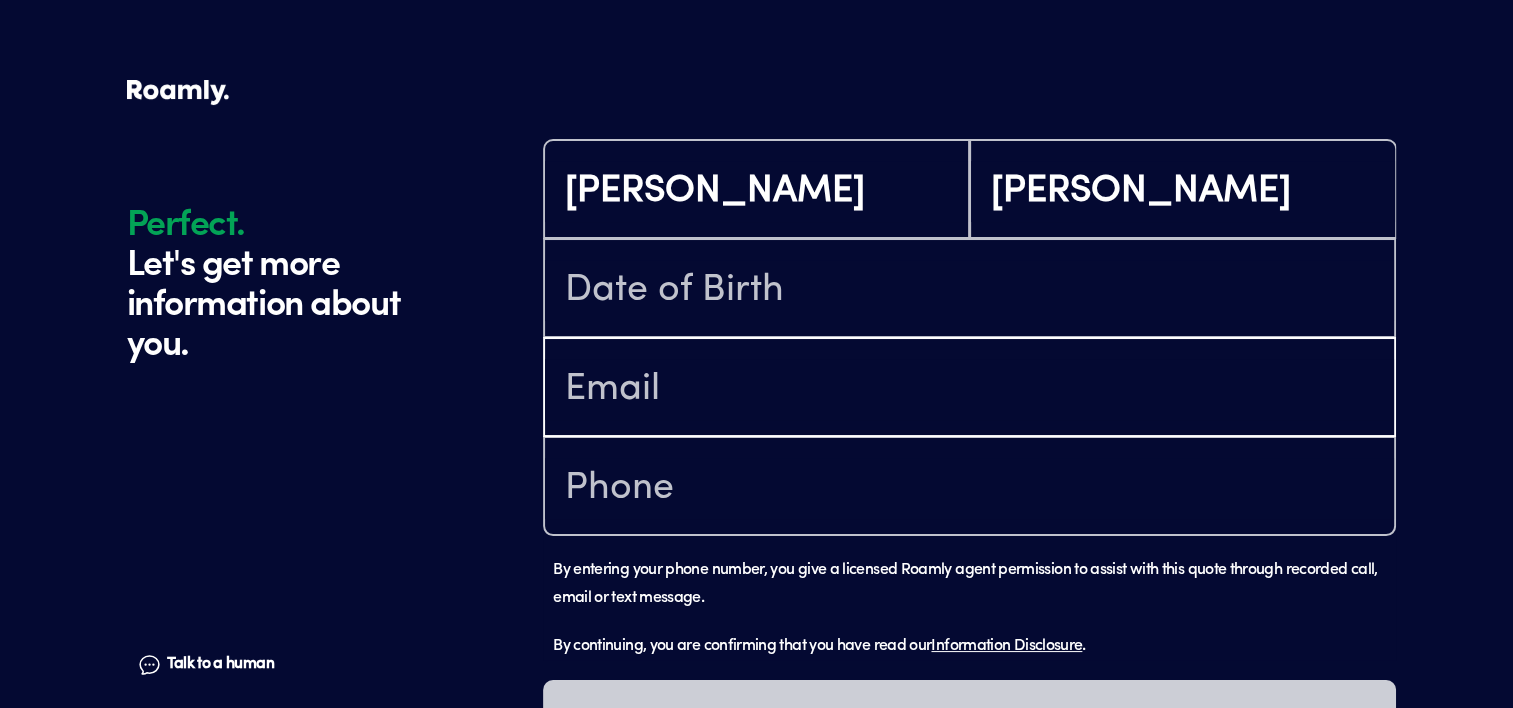 type on "[EMAIL_ADDRESS][DOMAIN_NAME]" 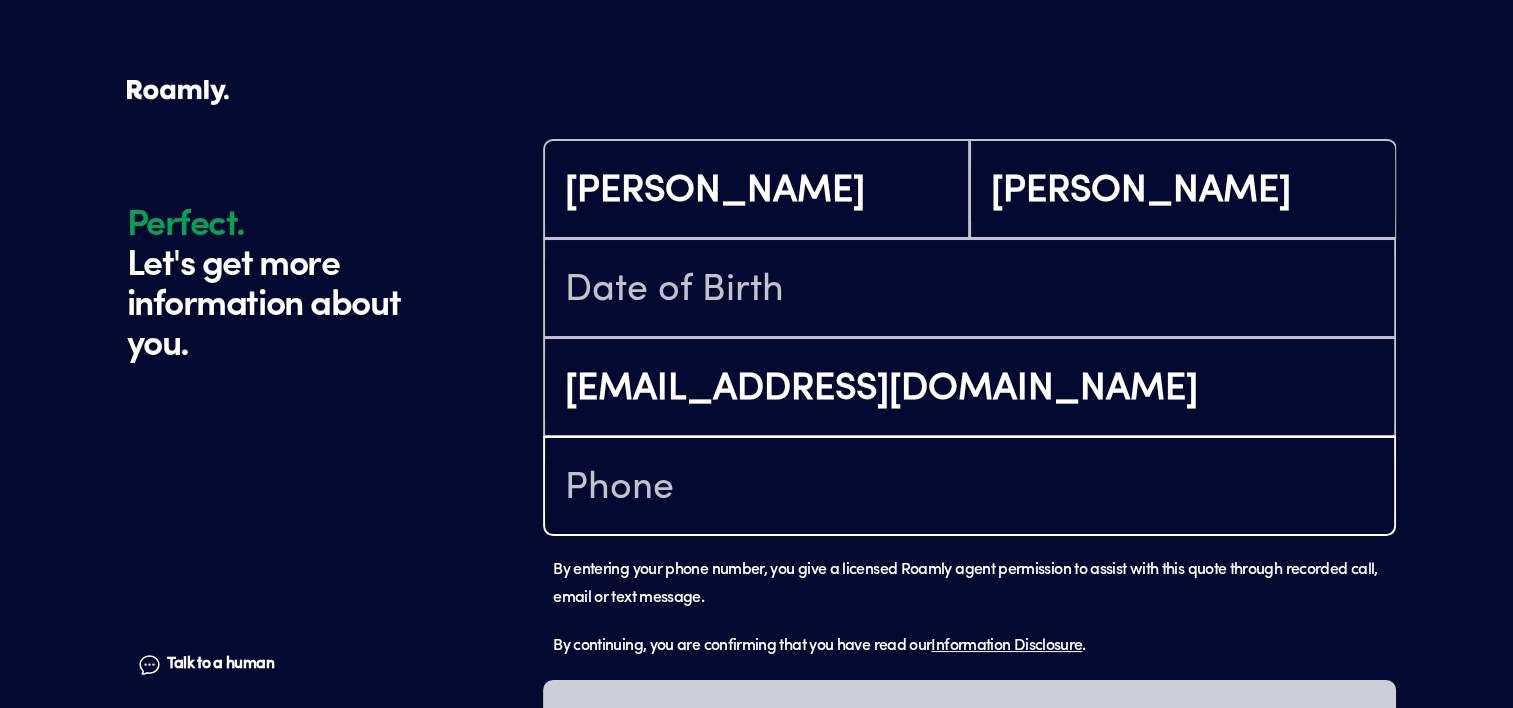 type on "[PHONE_NUMBER]" 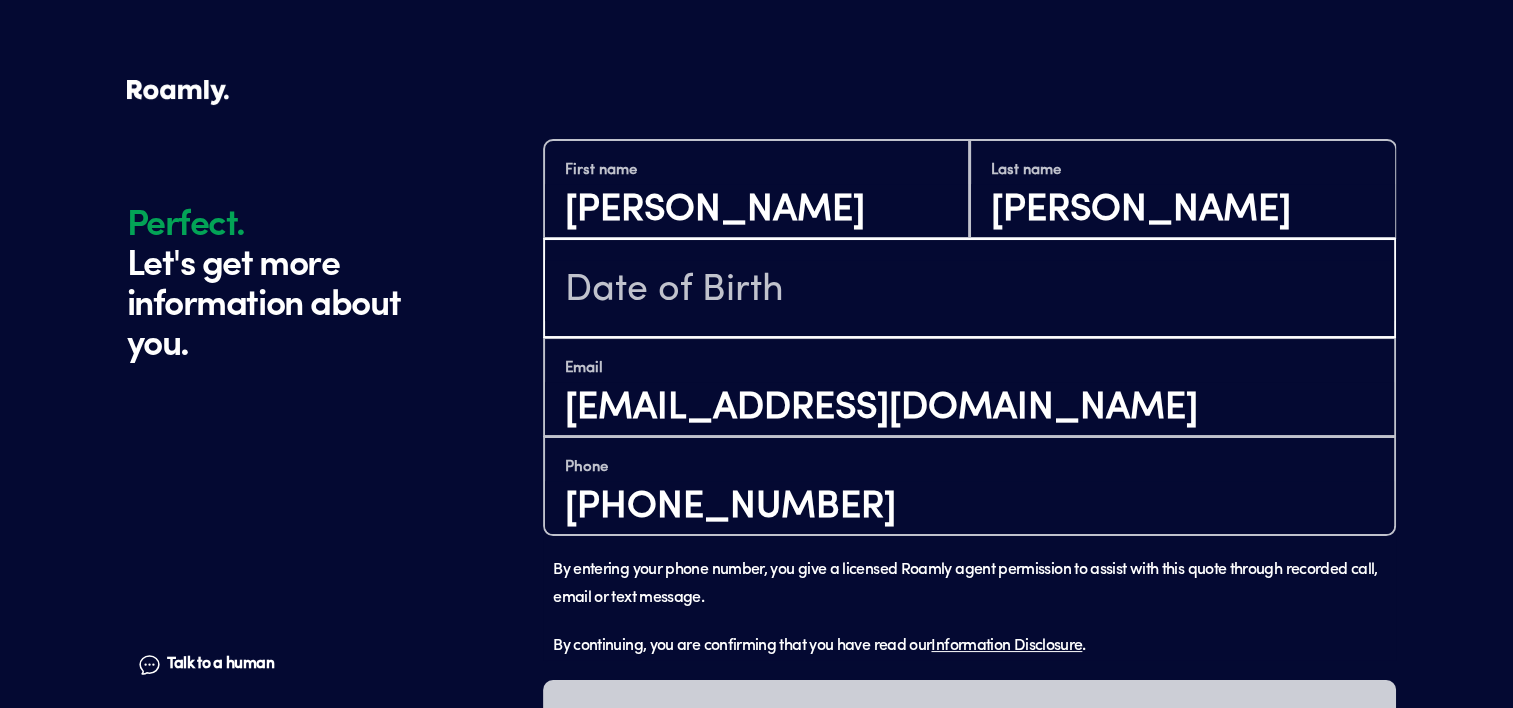 click at bounding box center [969, 290] 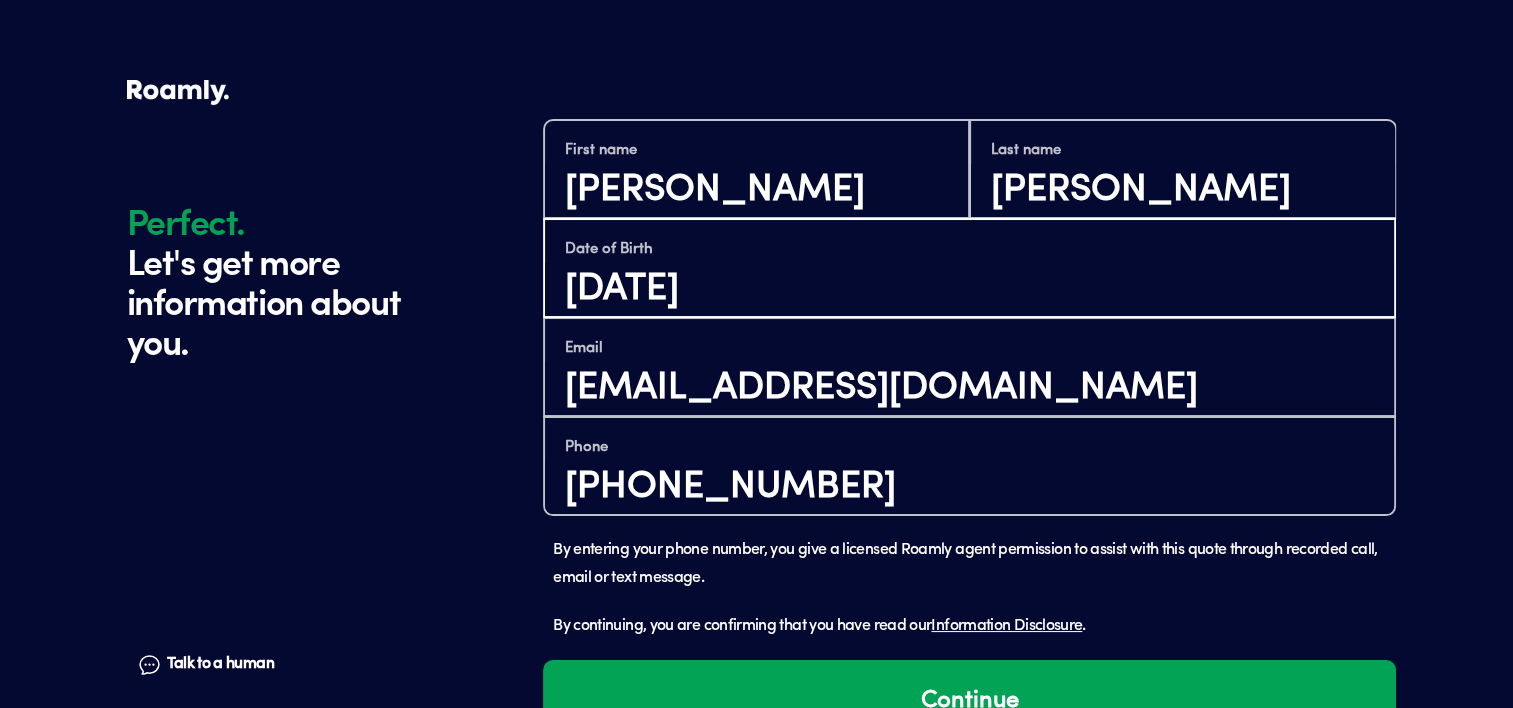 scroll, scrollTop: 84, scrollLeft: 0, axis: vertical 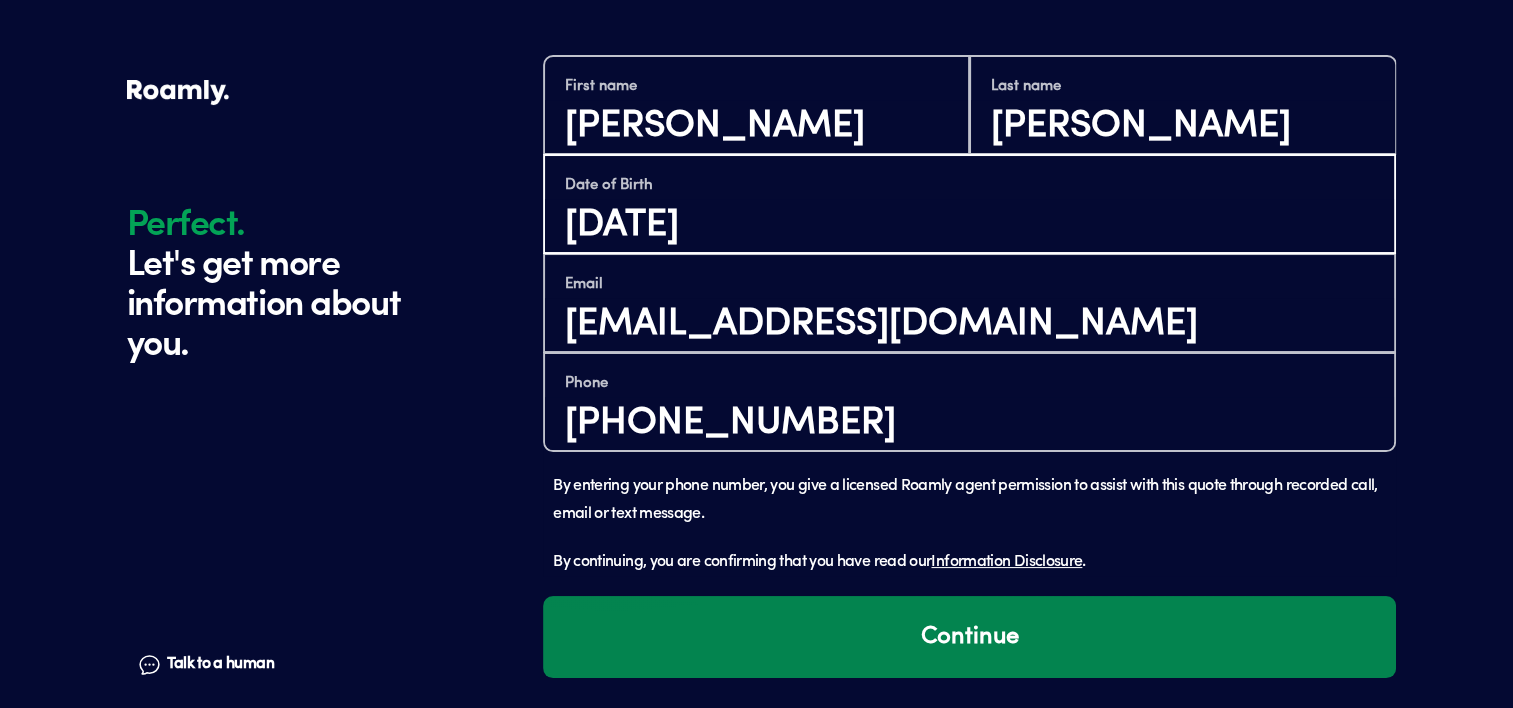 type on "[DATE]" 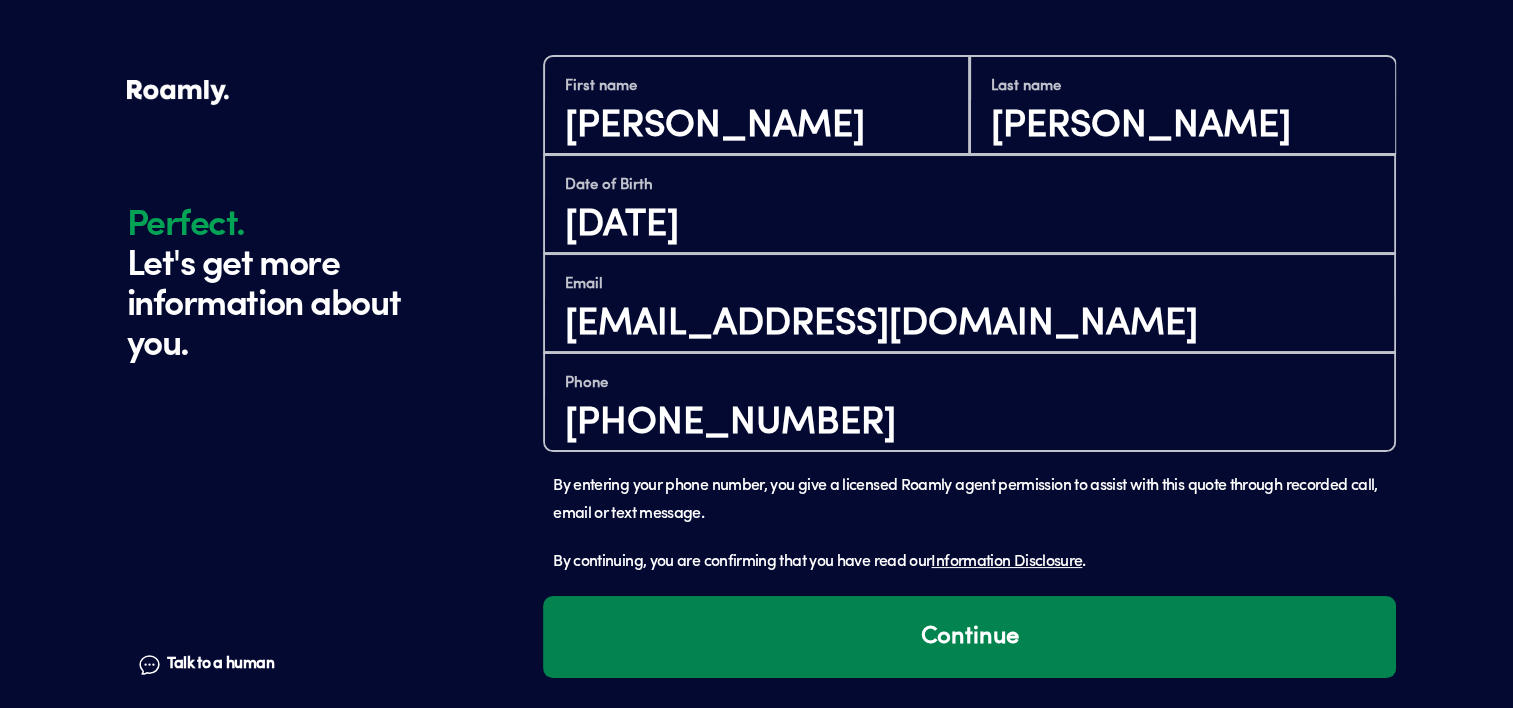 click on "Continue" at bounding box center (969, 637) 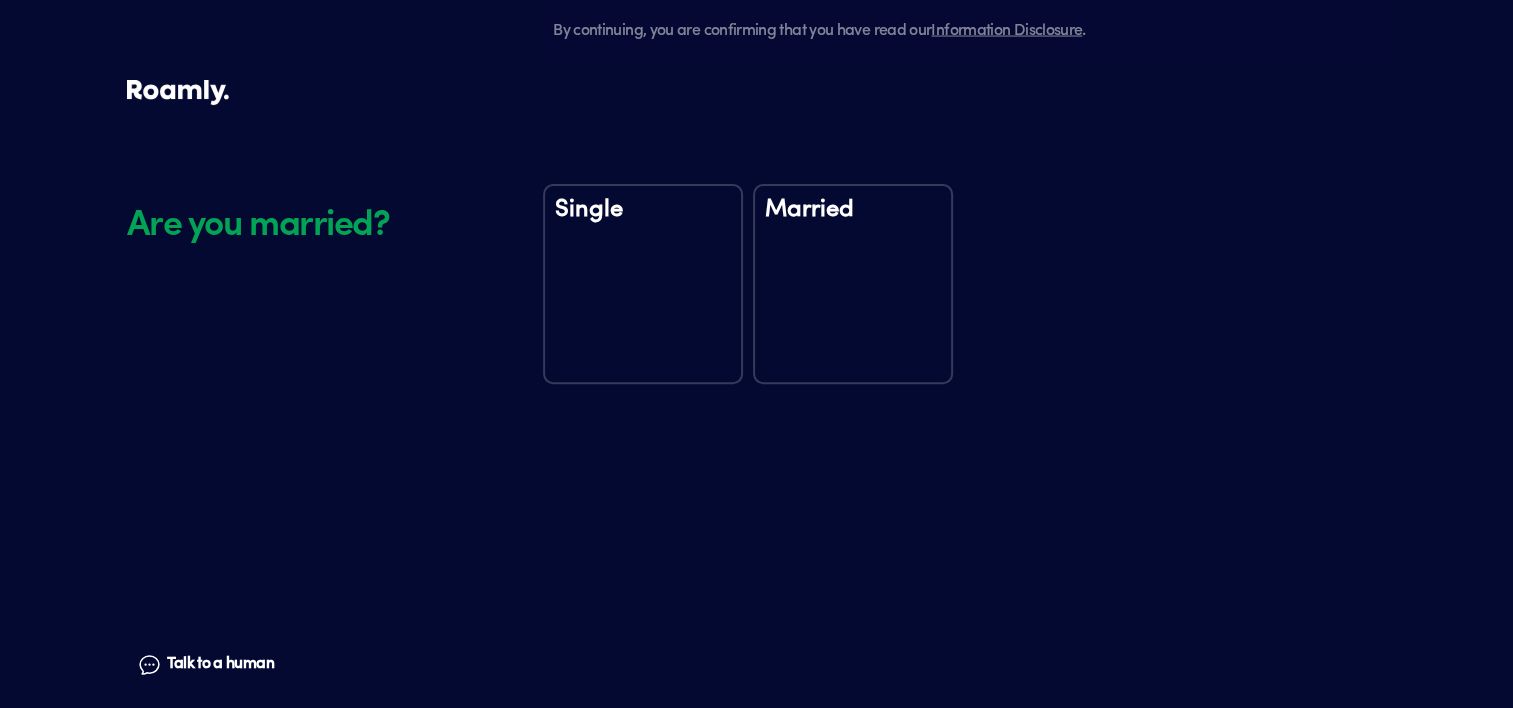 scroll, scrollTop: 688, scrollLeft: 0, axis: vertical 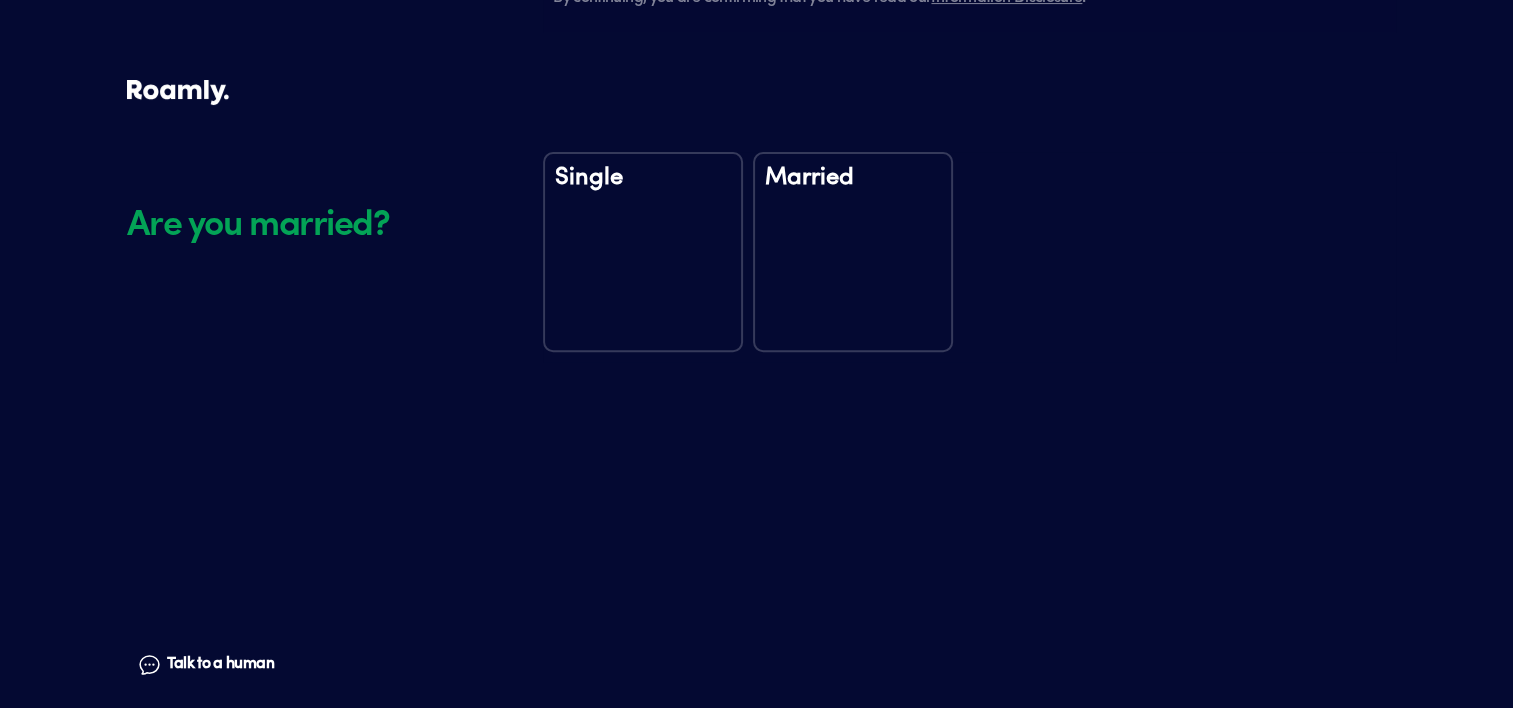 click on "Married" at bounding box center (853, 252) 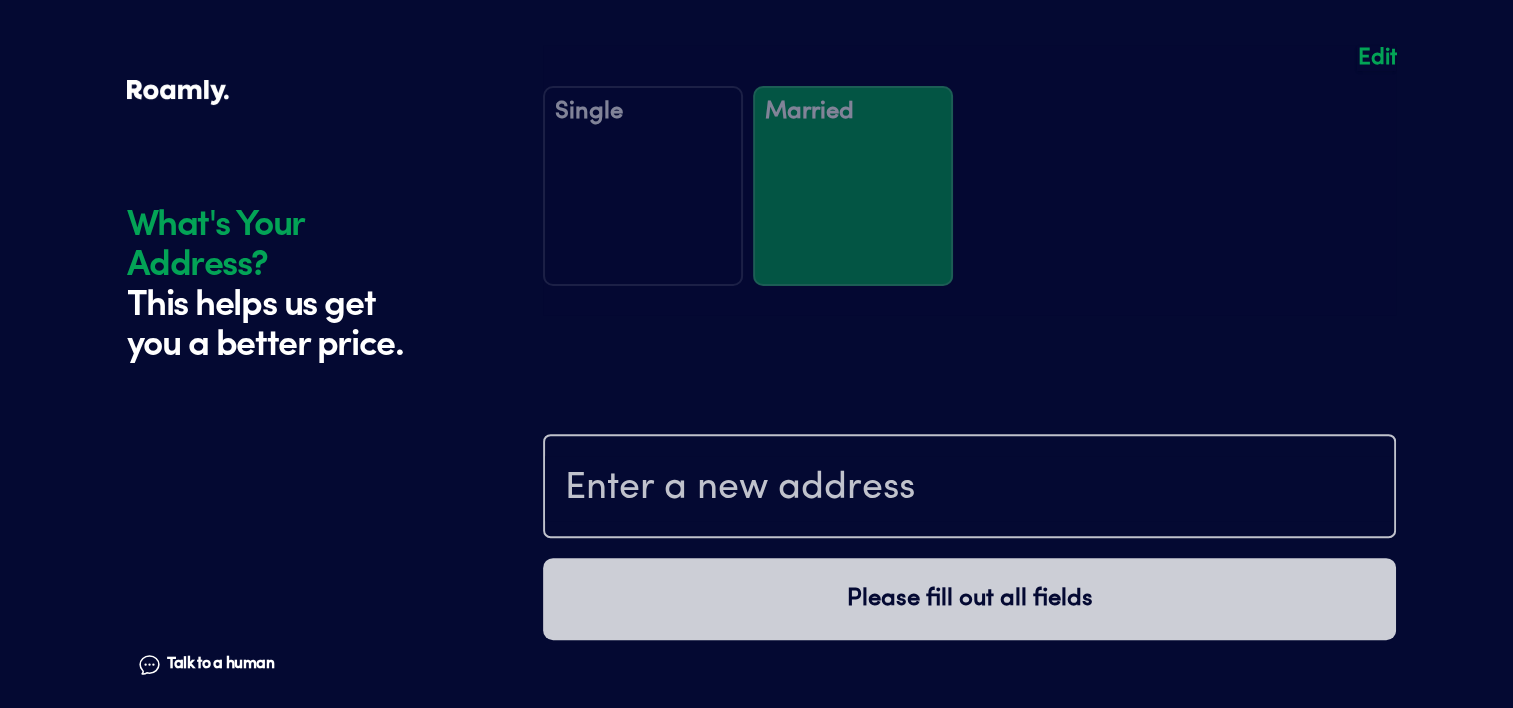 scroll, scrollTop: 1078, scrollLeft: 0, axis: vertical 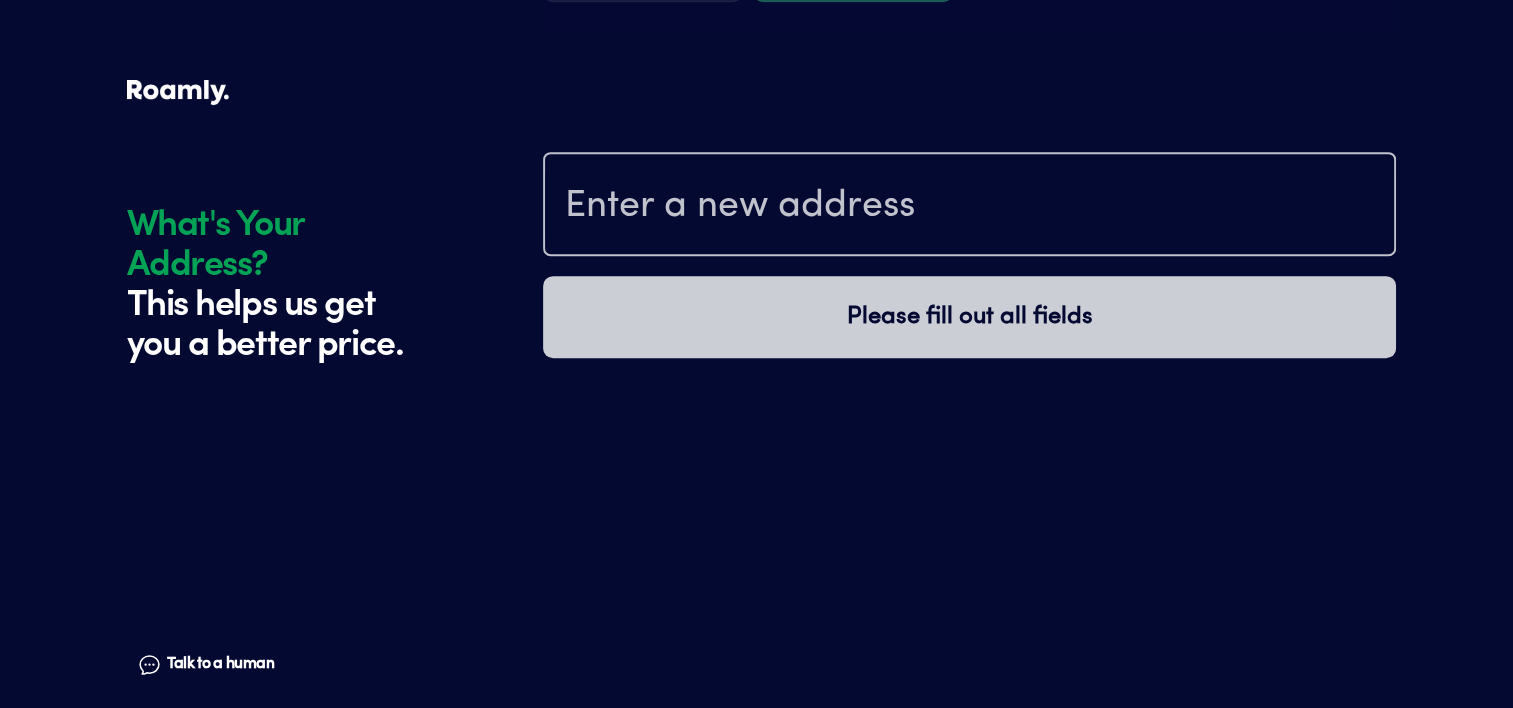 click at bounding box center (969, 206) 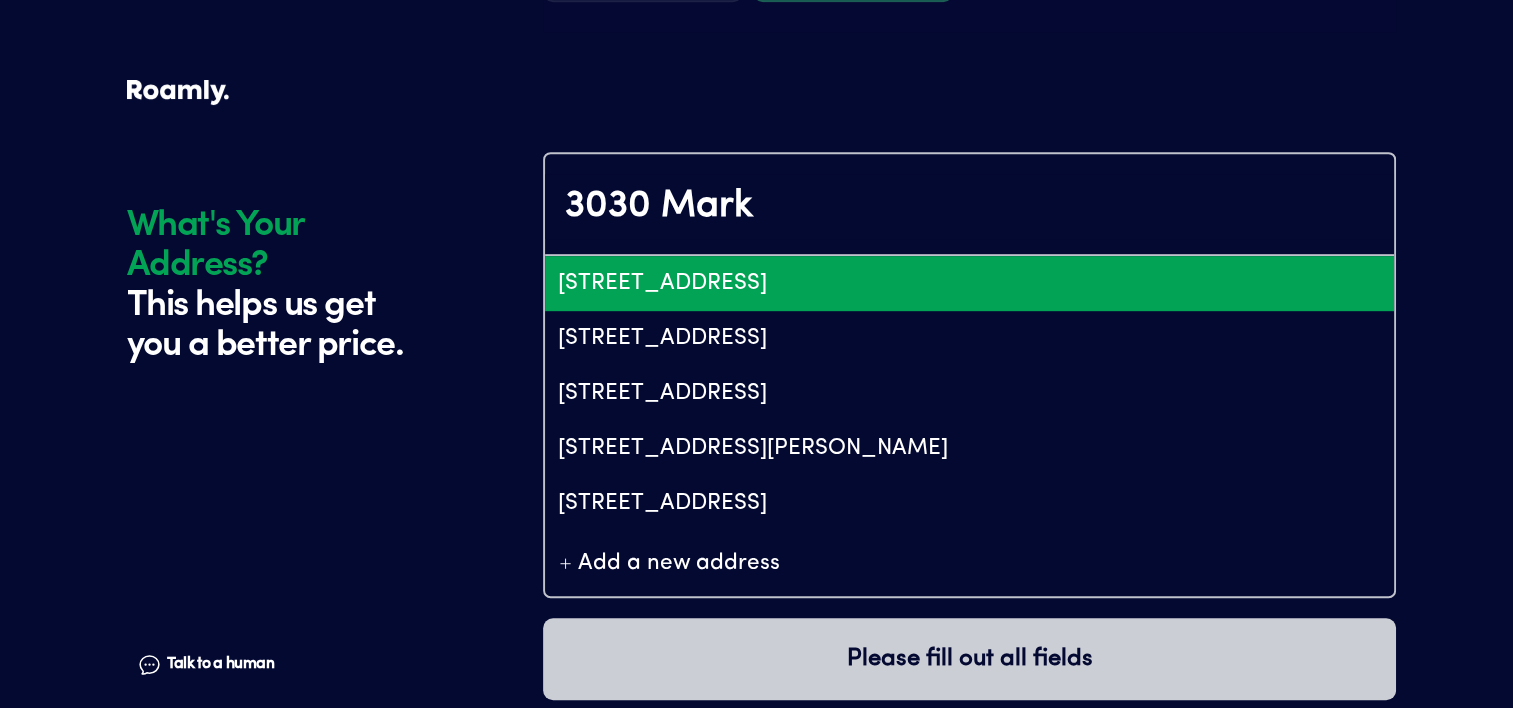 type on "ChIJeRPwMQ7Kj4ARYIZIjxTevDo" 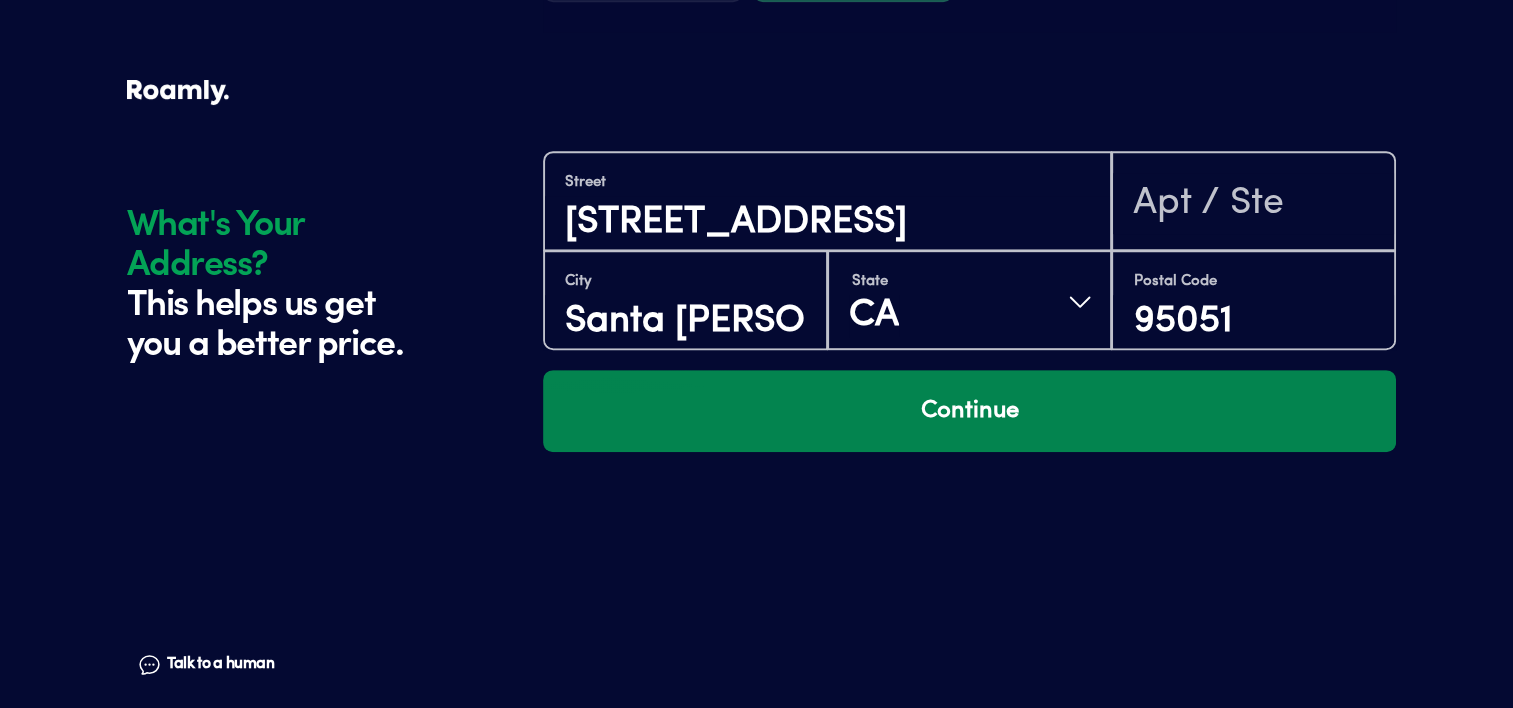 click on "Continue" at bounding box center [969, 411] 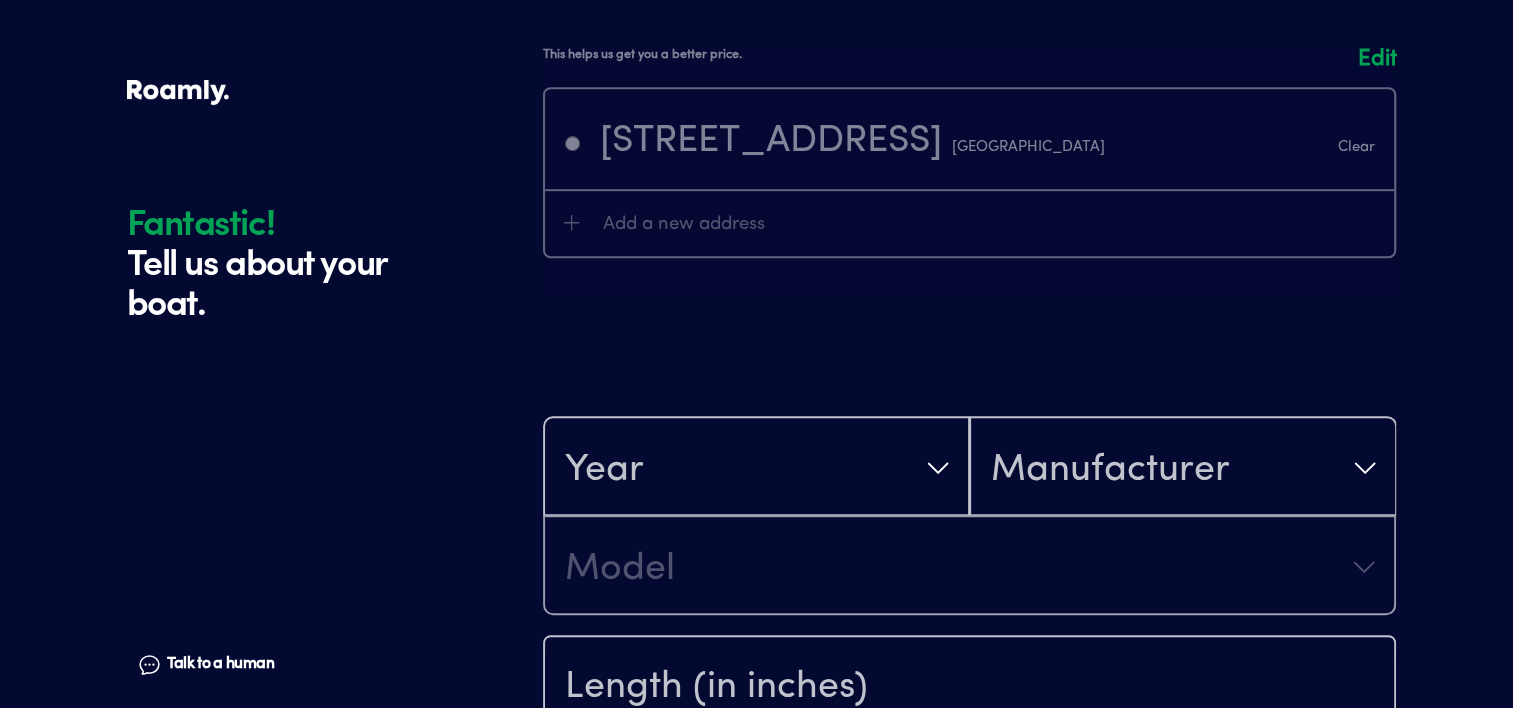 scroll, scrollTop: 1460, scrollLeft: 0, axis: vertical 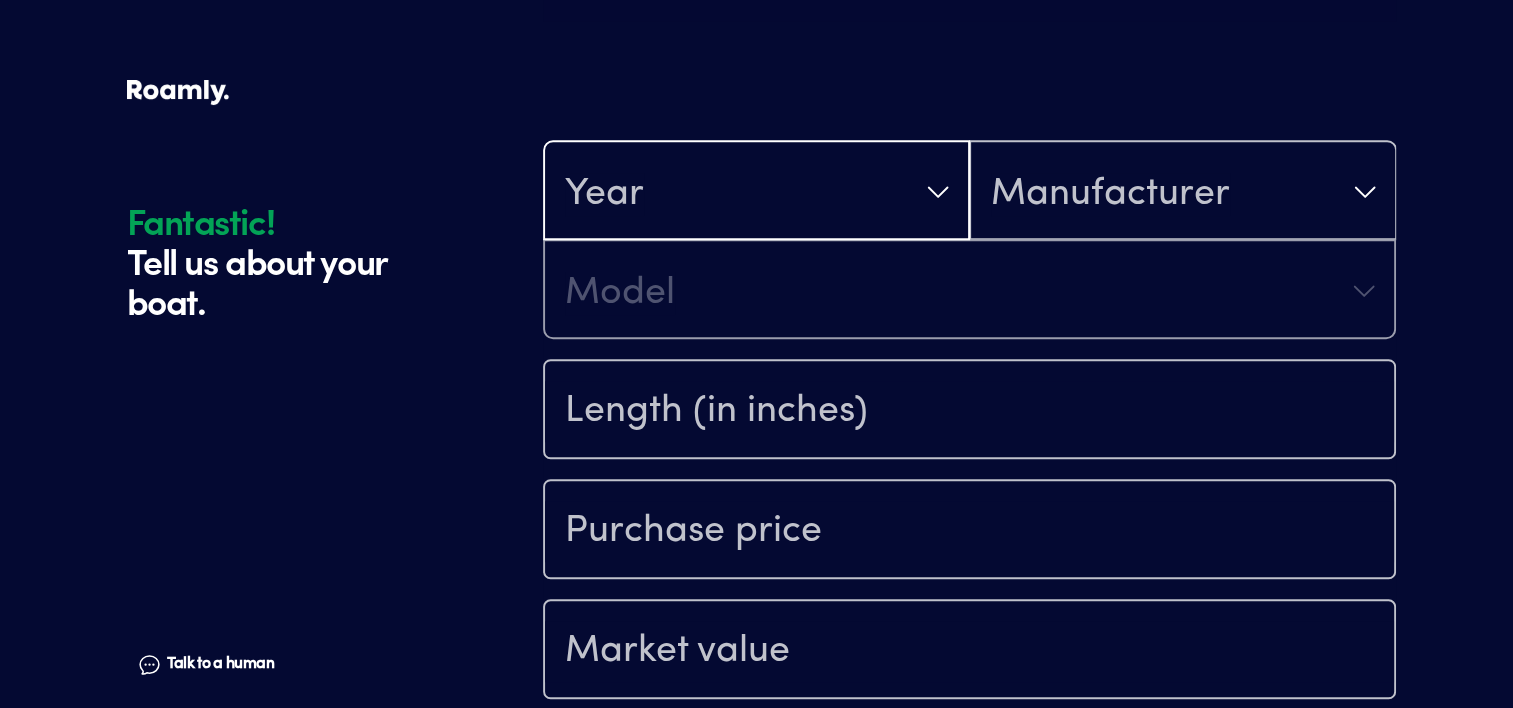 click on "Year" at bounding box center (756, 192) 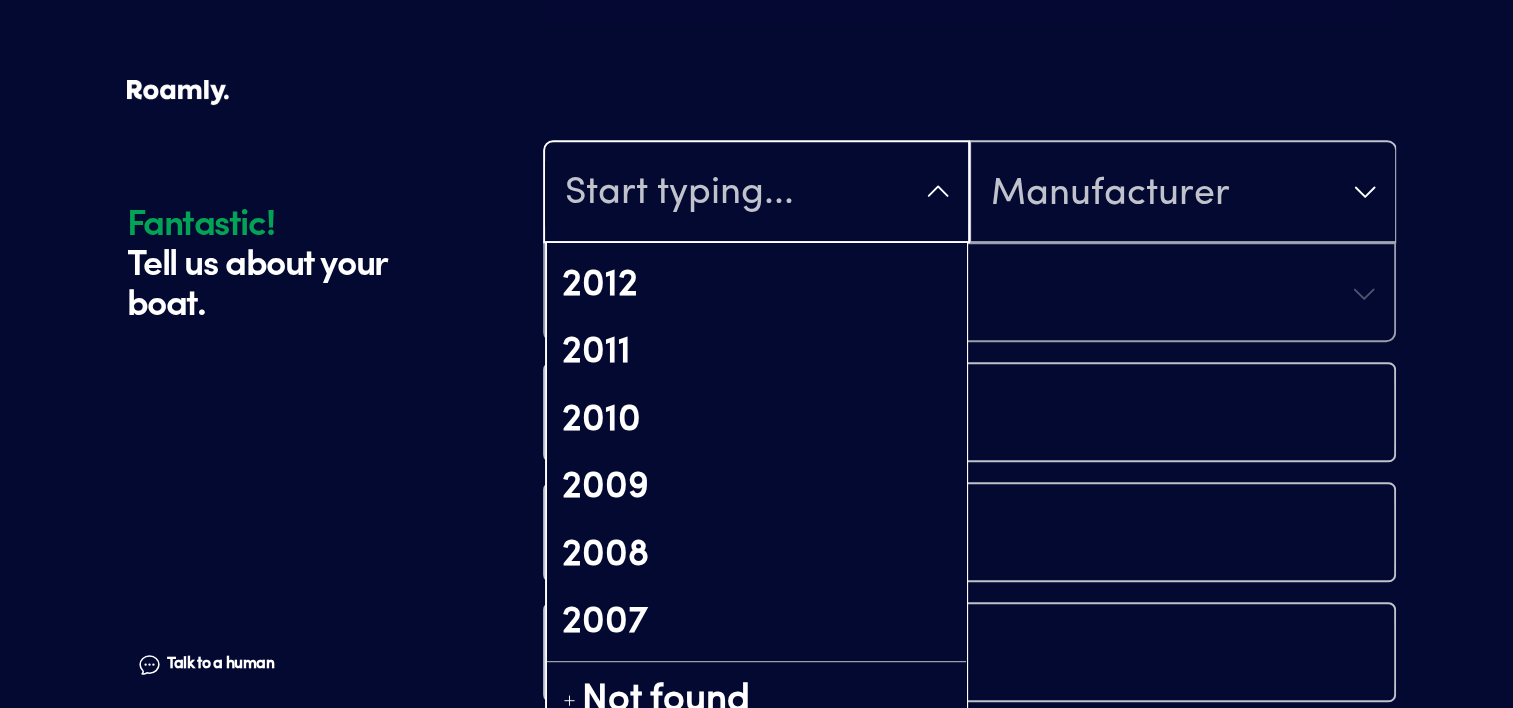 scroll, scrollTop: 1014, scrollLeft: 0, axis: vertical 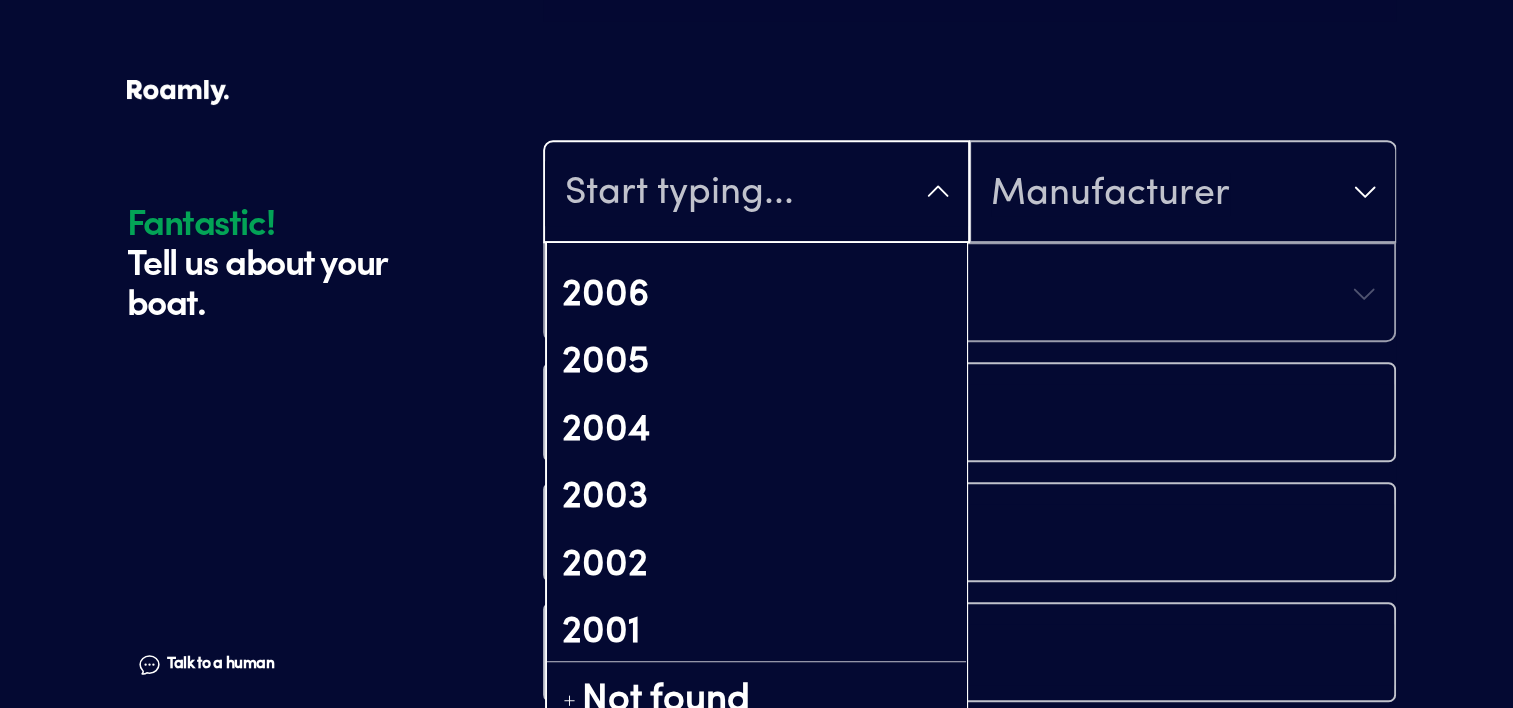 click on "2027 2026 2025 2024 2023 2022 2021 2020 2019 2018 2017 2016 2015 2014 2013 2012 2011 2010 2009 2008 2007 2006 2005 2004 2003 2002 2001 2000 1999 1998 1997 1996 1995 1994 1993 1992 1991 1990 1989 1988 1987 1986 1985 1984 1983 1982 1981 1980 1979 1978 1977 1976 1975 1974 1973 1972 1971 1970 1969 1968 1967 1966 1965 1964 1963 1962 1961 1960 1959 1958 1957 1956 1955 1954 1953 1952 1951 1950 1949 1948 1947 1946 1945 1944 1943 1942 1941 1940 Not found" at bounding box center (756, 491) 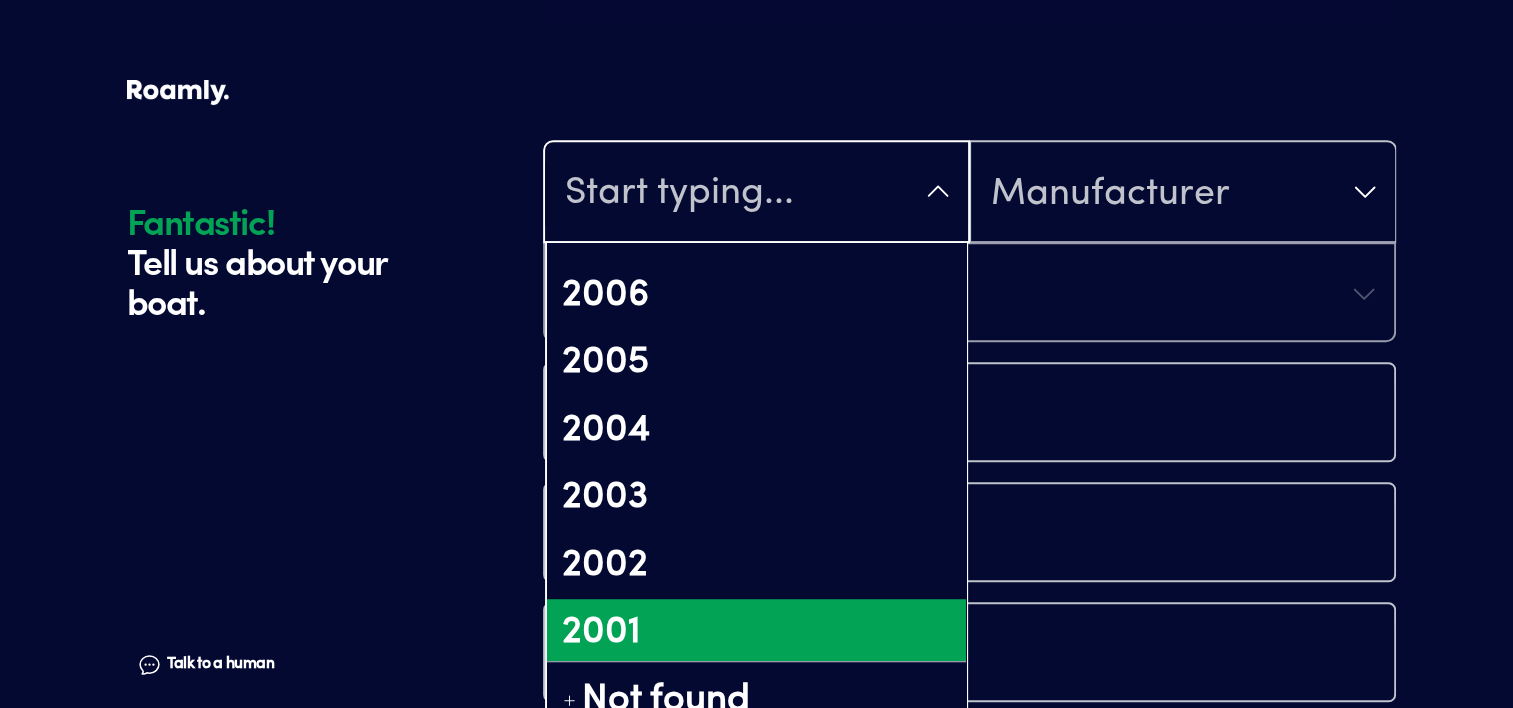 click on "2001" at bounding box center [756, 633] 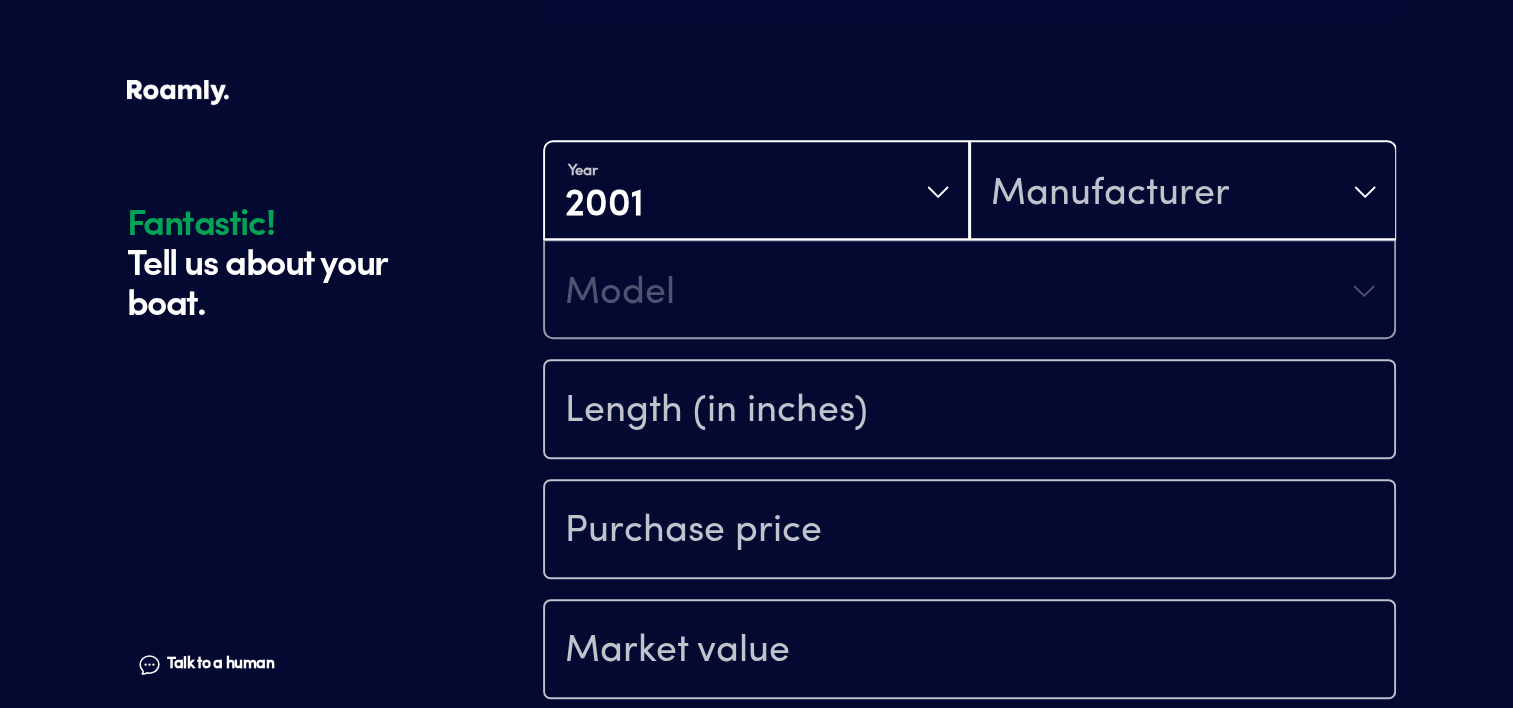 click on "Manufacturer" at bounding box center (1110, 194) 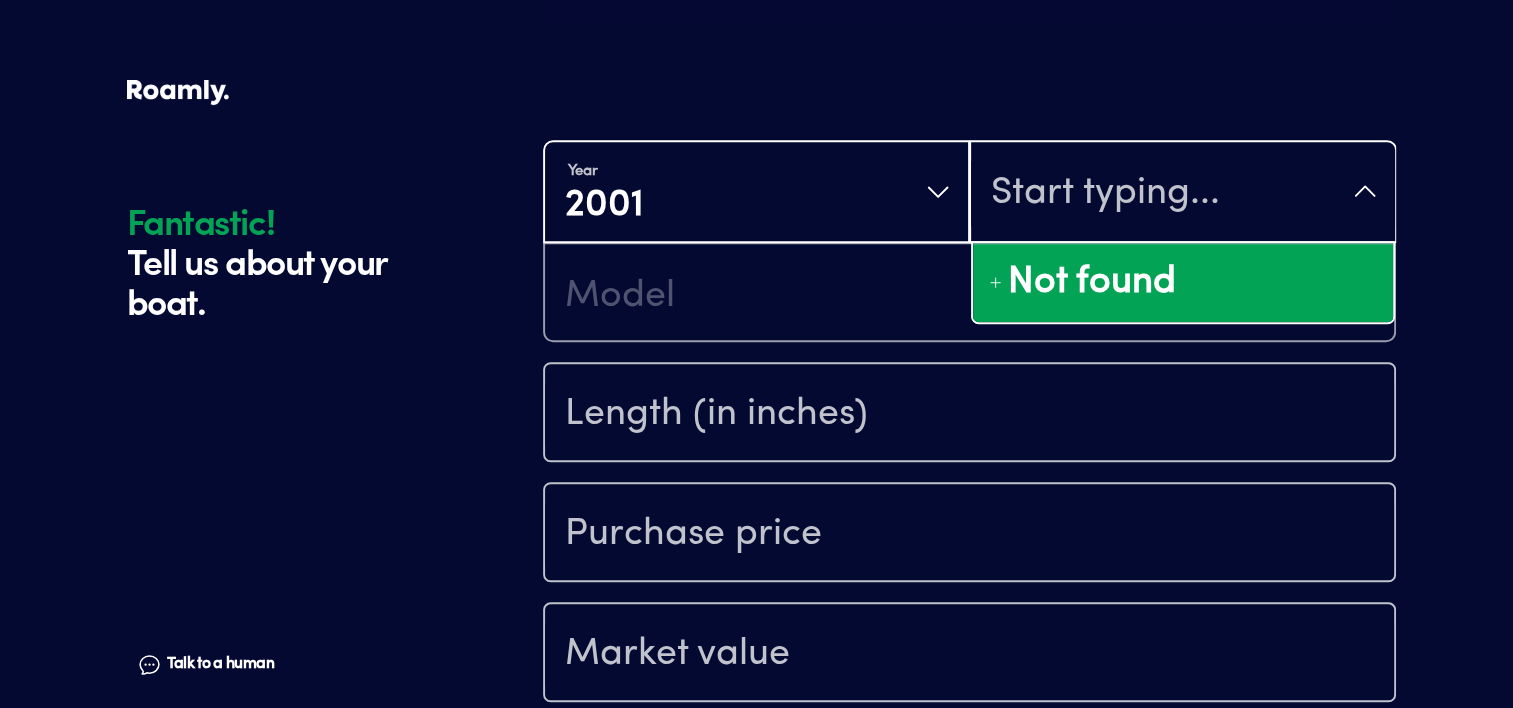 click at bounding box center [1182, 193] 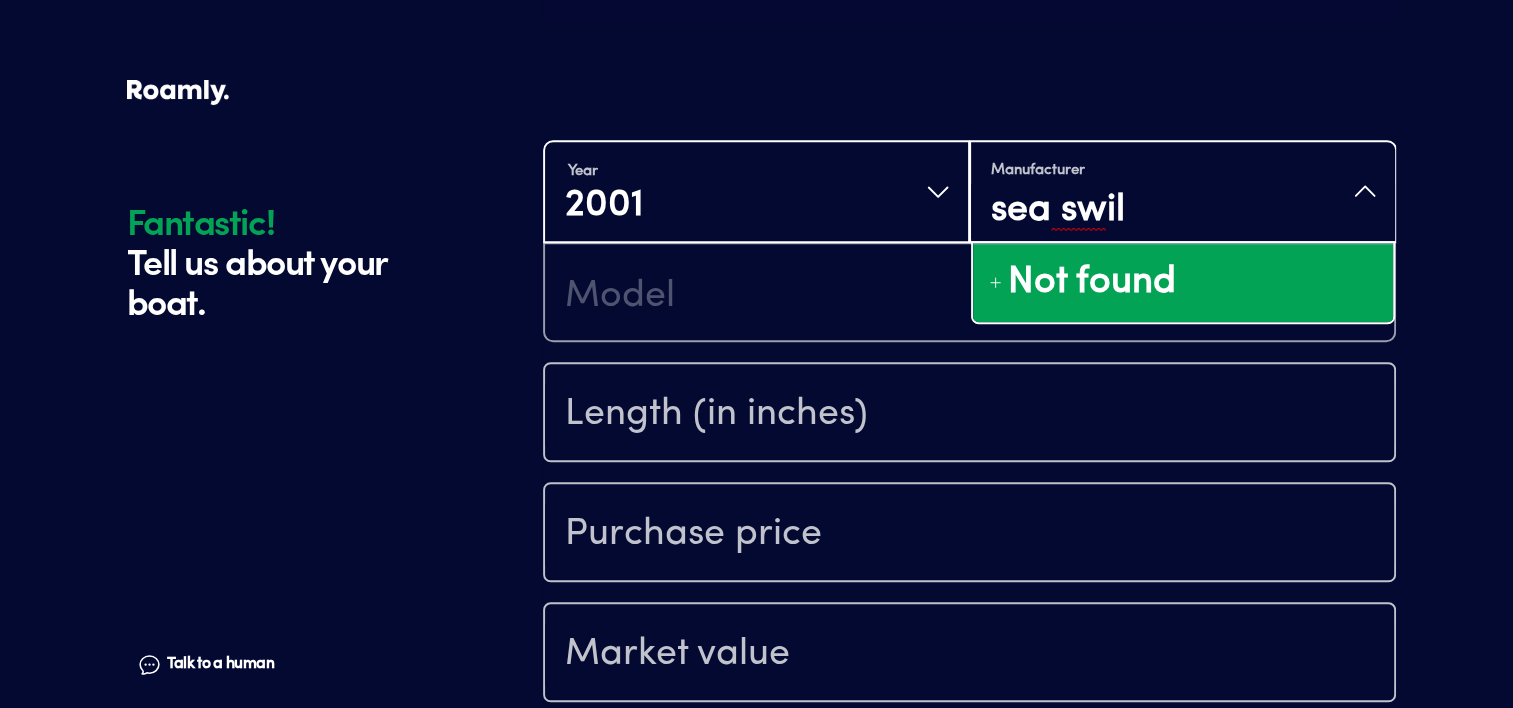 type on "sea swilr" 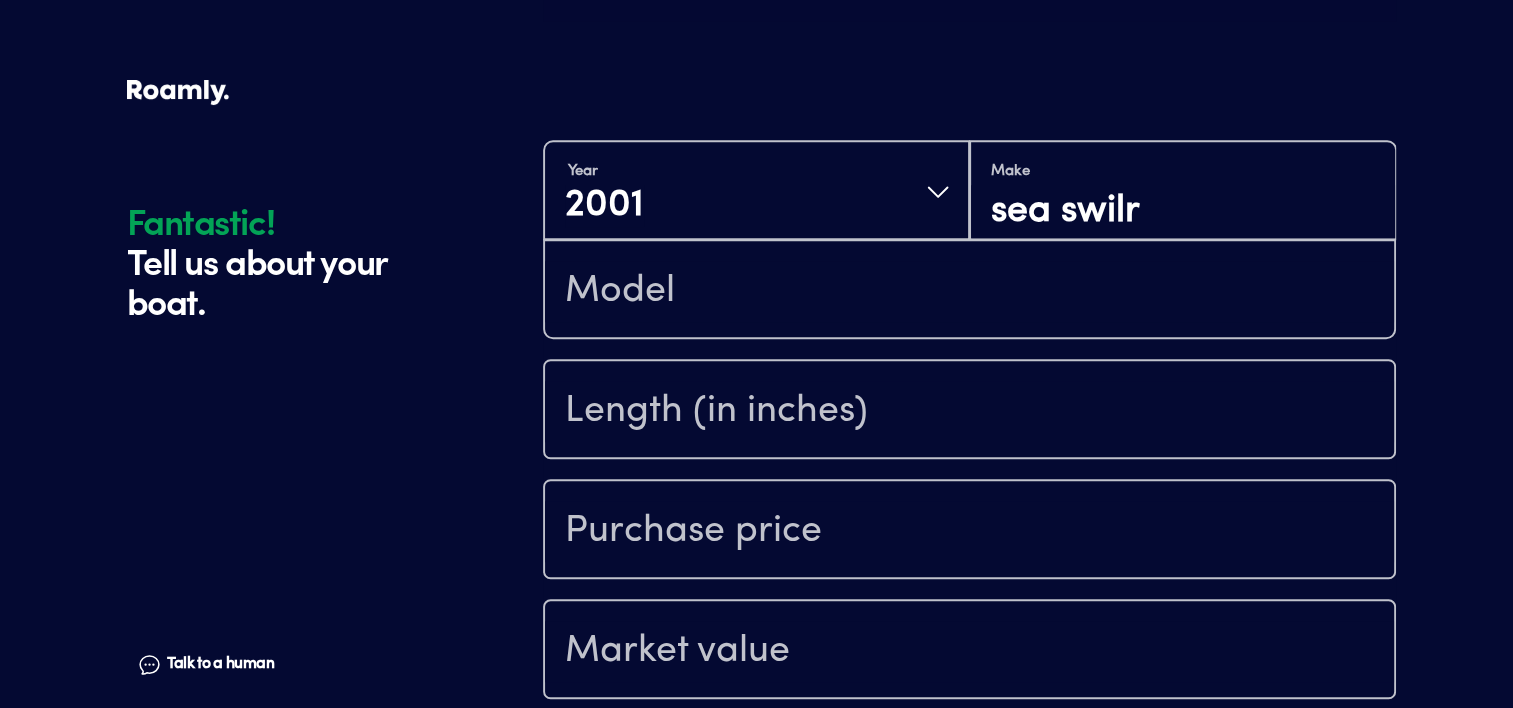 scroll, scrollTop: 0, scrollLeft: 0, axis: both 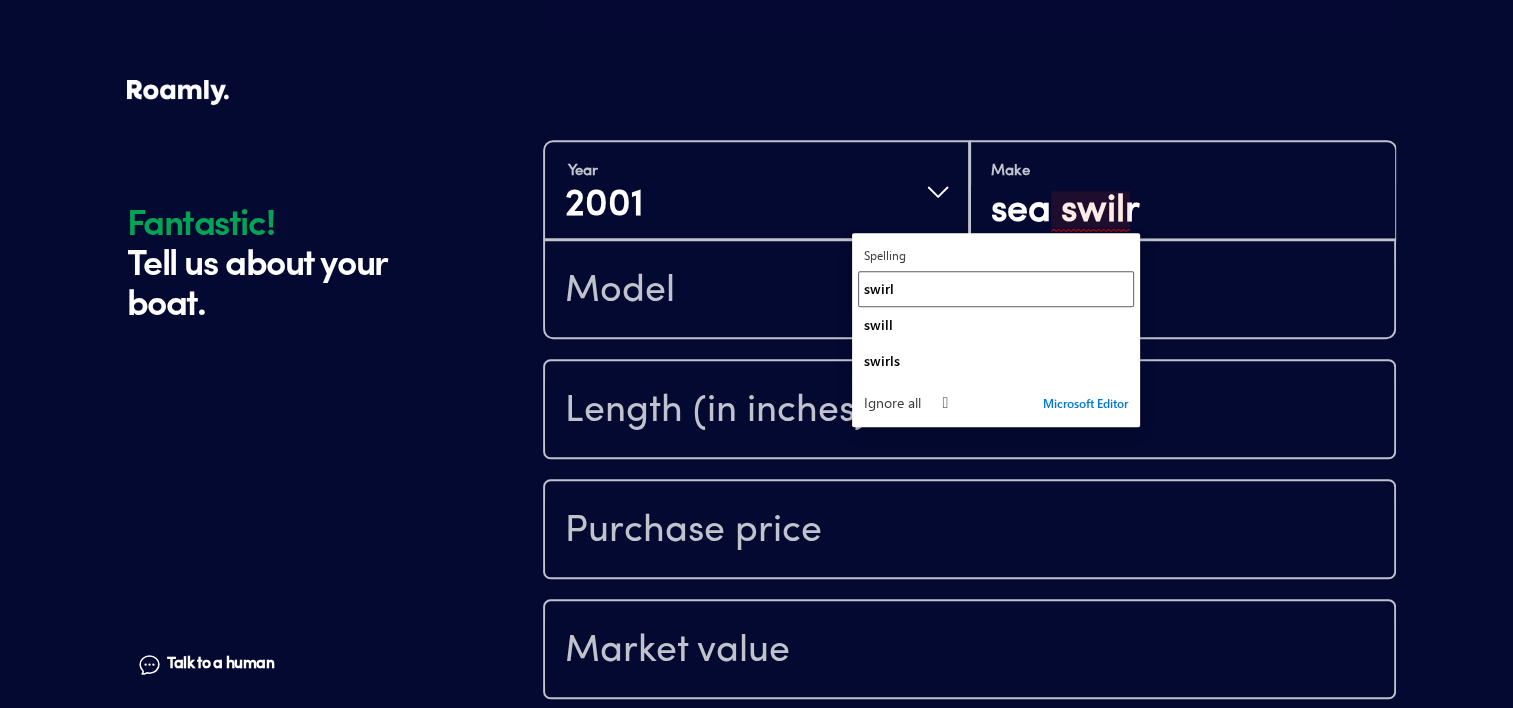 type 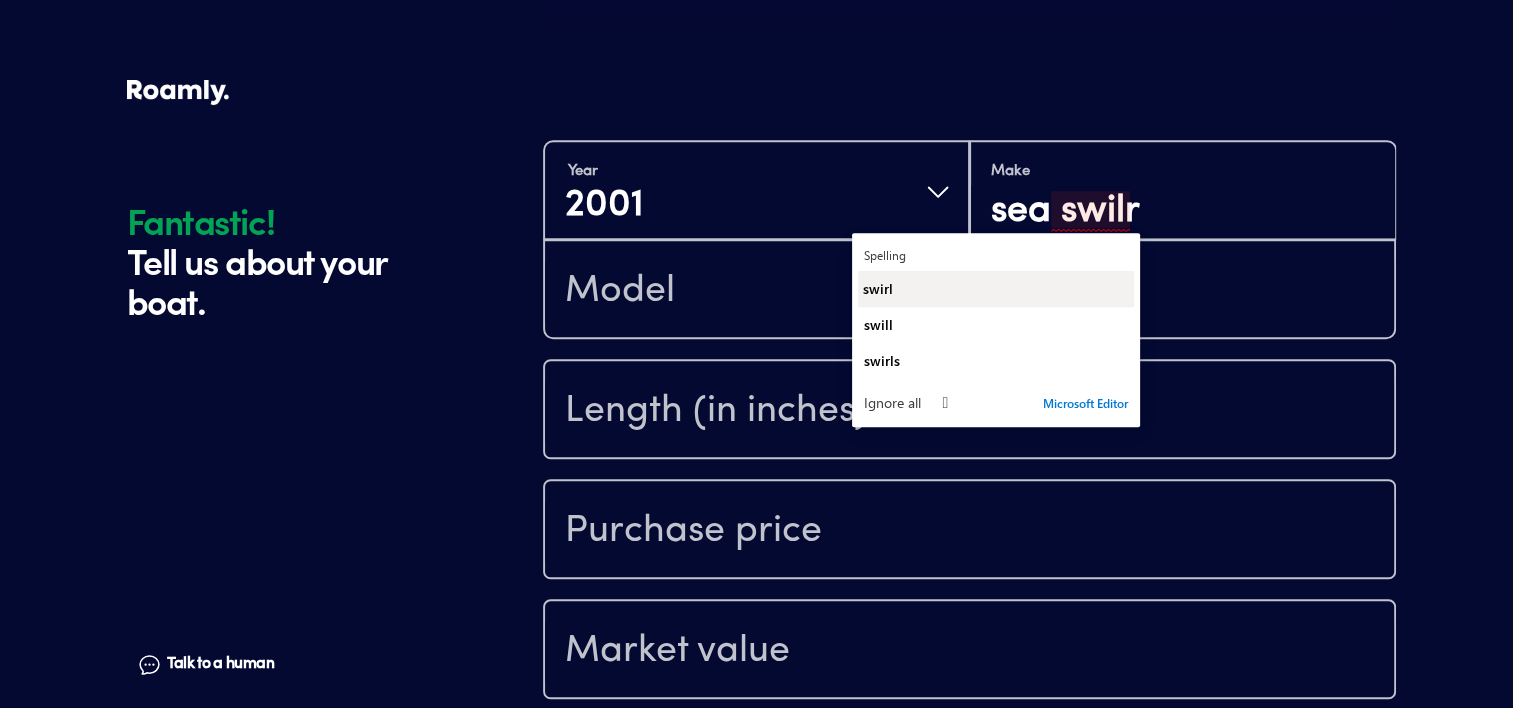 click on "swirl" at bounding box center [996, 288] 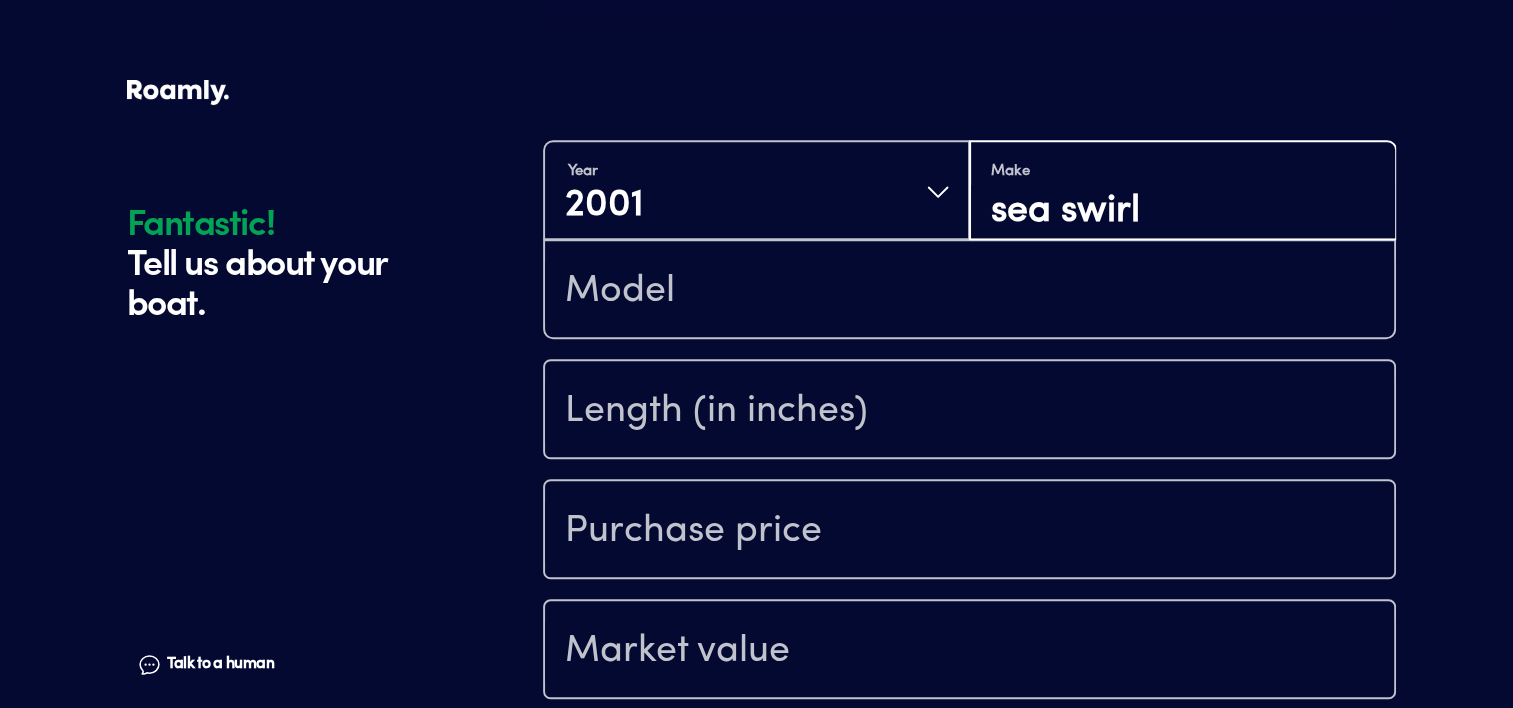 type on "sea swirl" 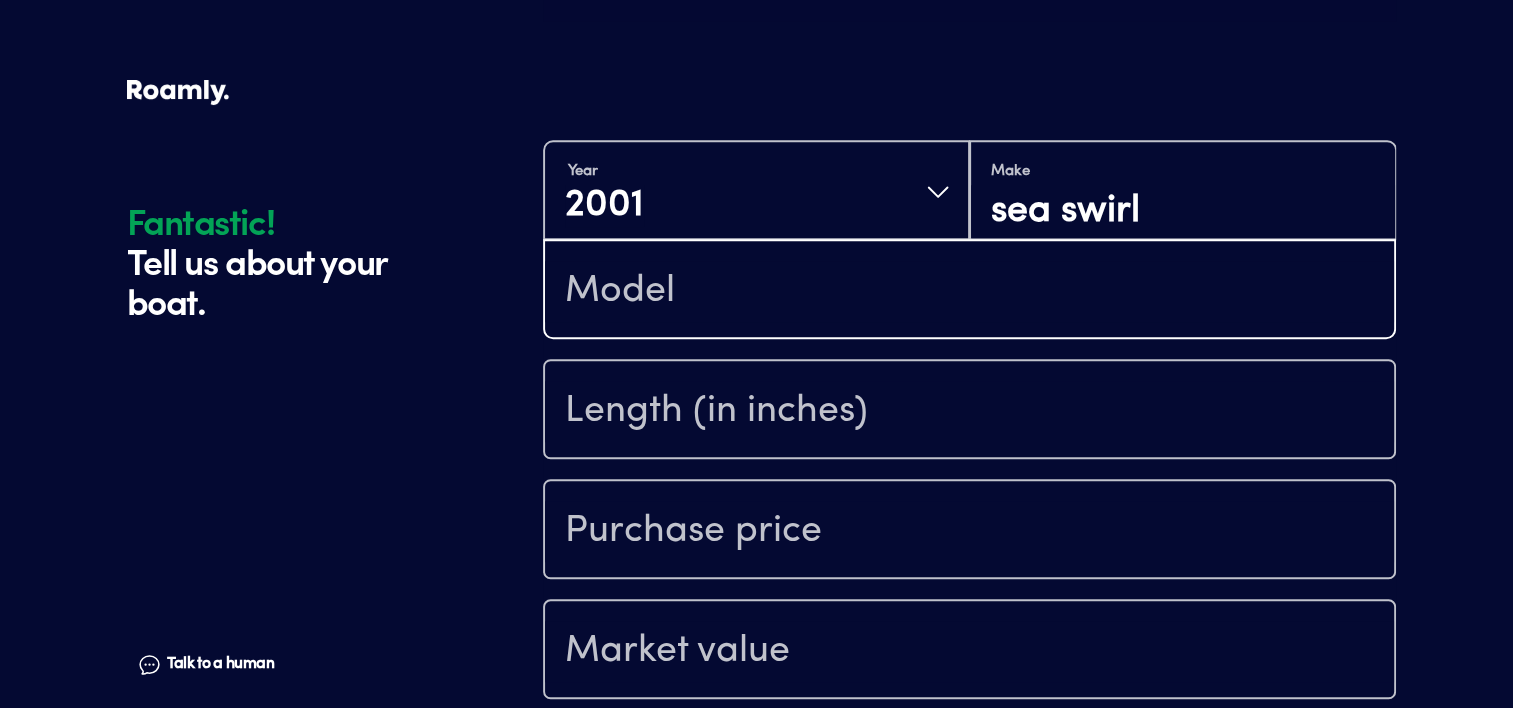 click at bounding box center (969, 291) 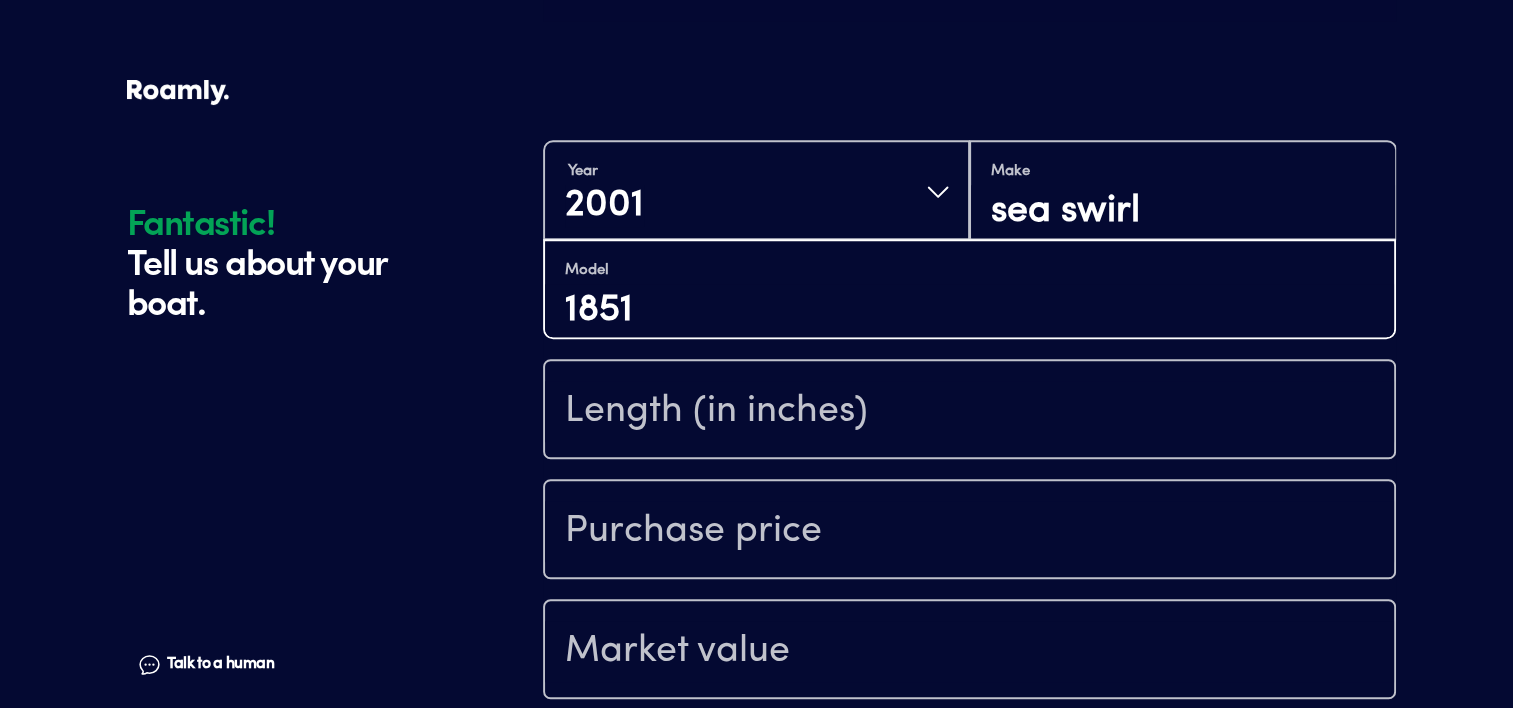 type on "1851" 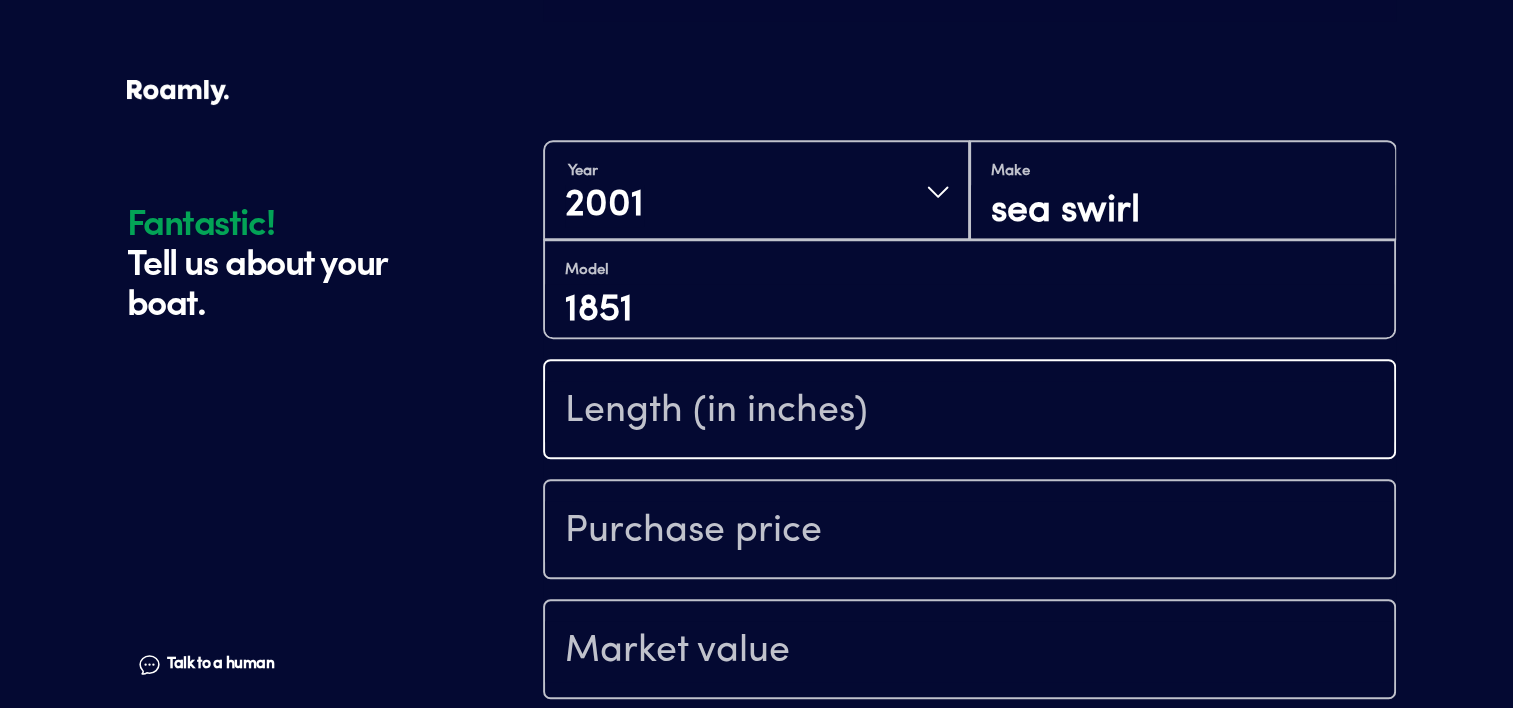 click at bounding box center (969, 411) 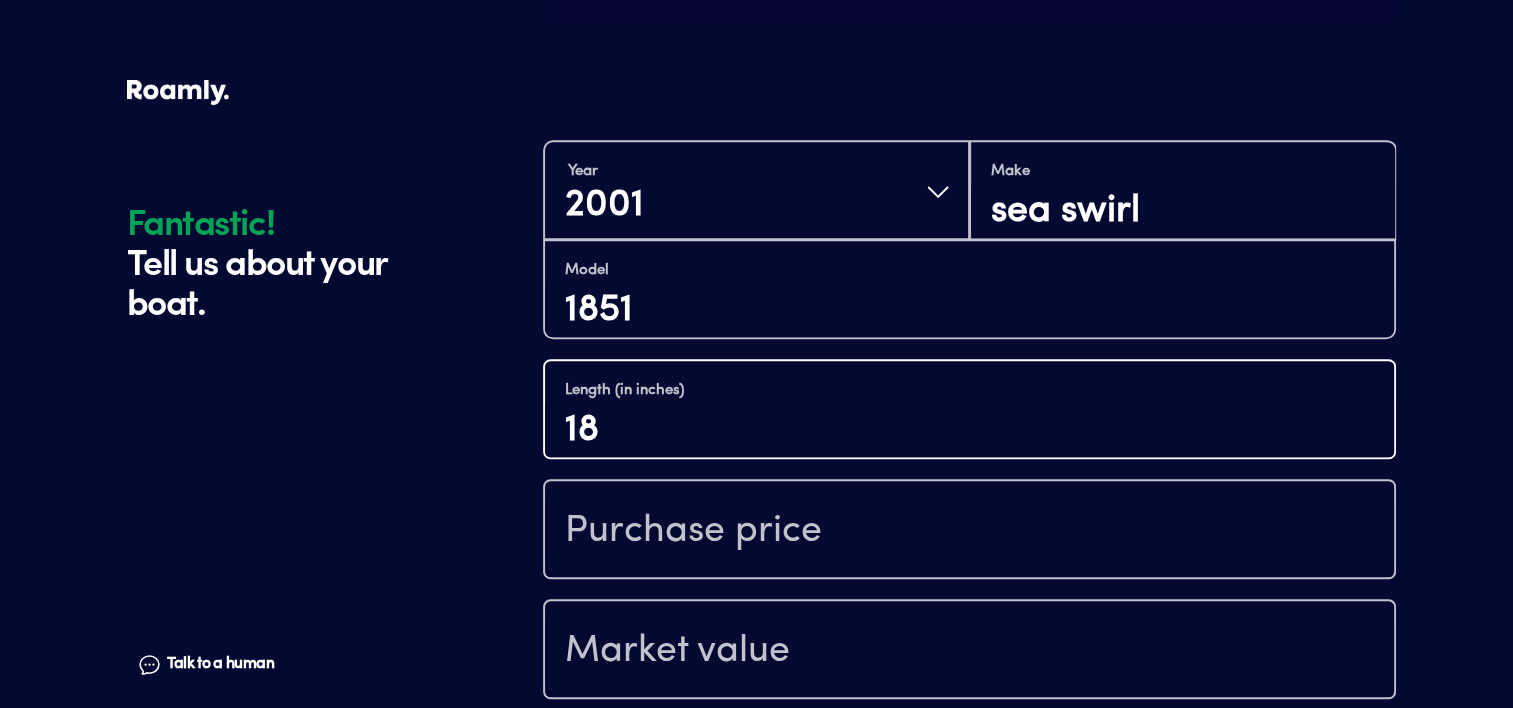 type on "18" 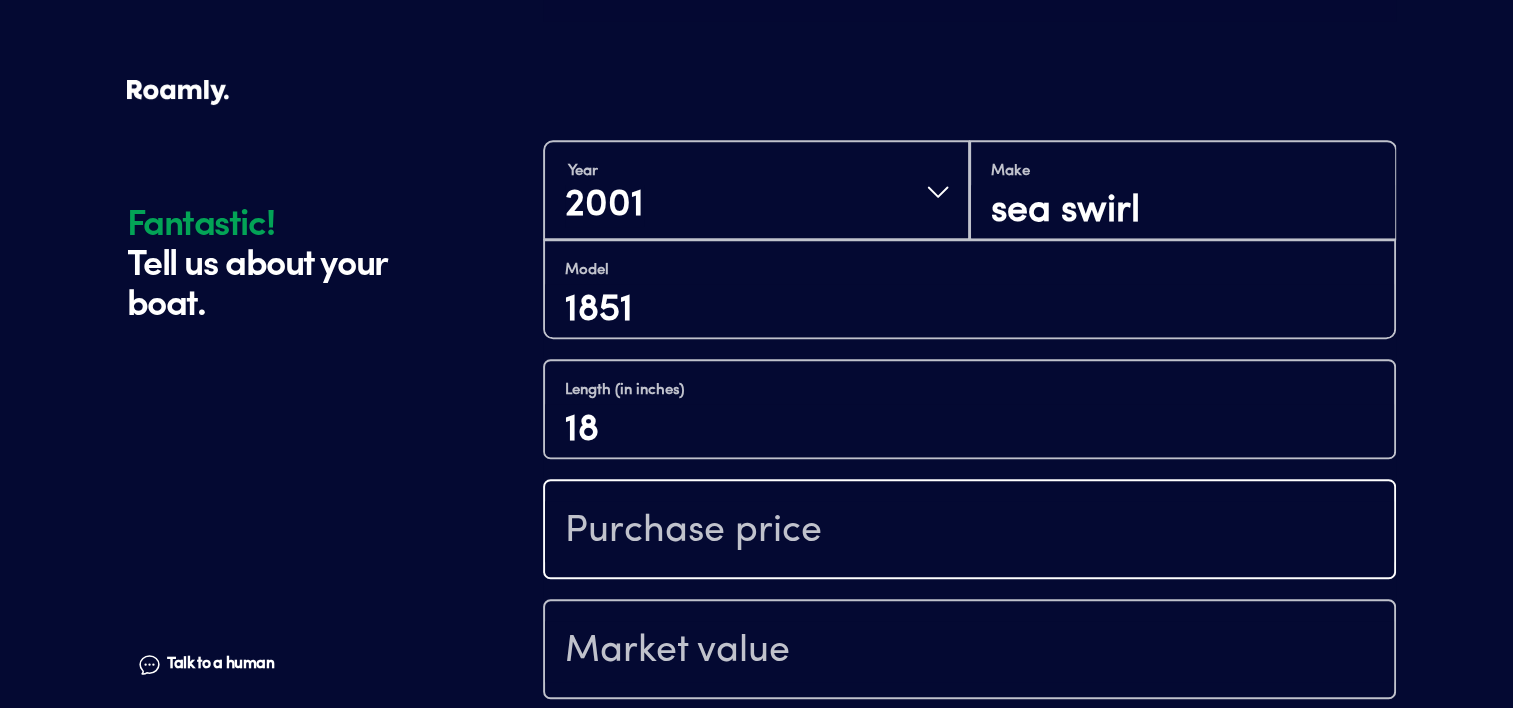 click at bounding box center [969, 531] 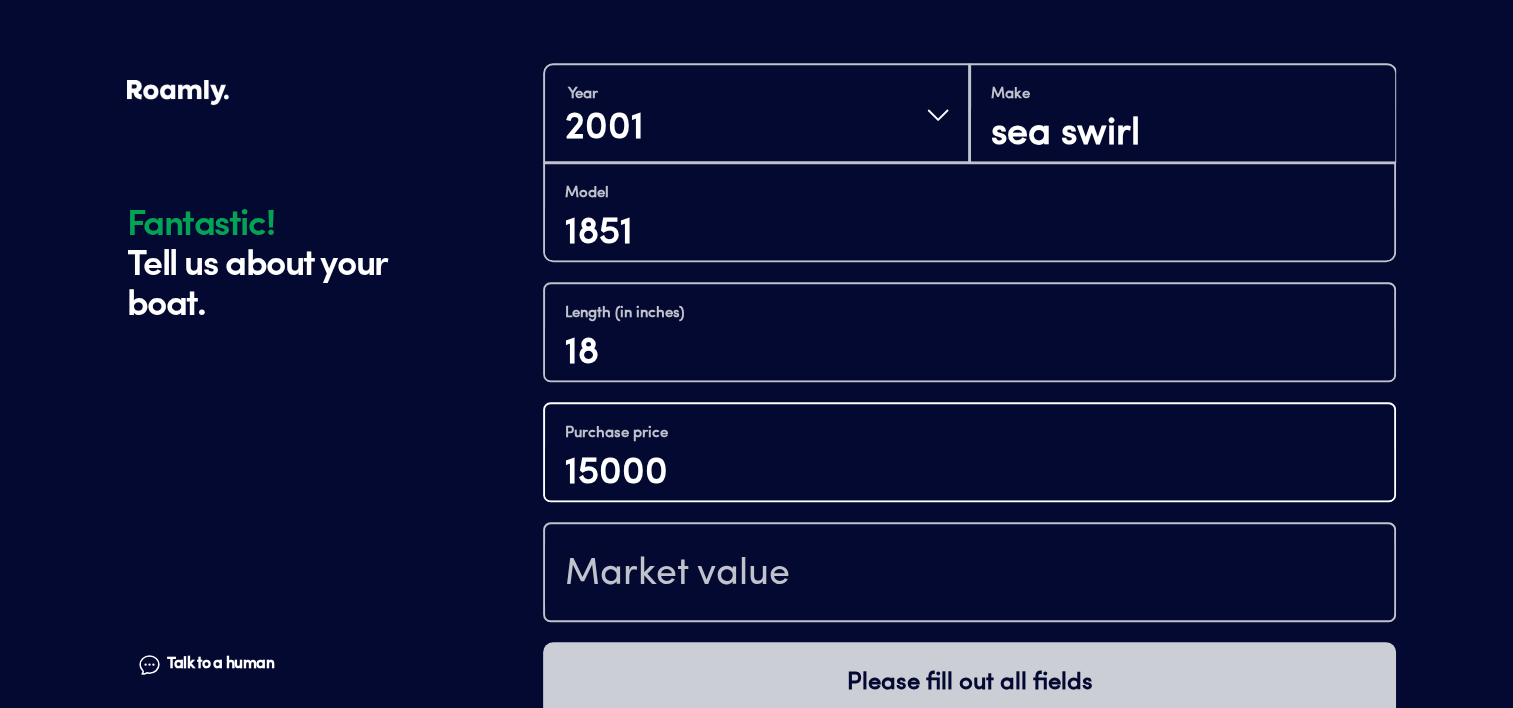 scroll, scrollTop: 1581, scrollLeft: 0, axis: vertical 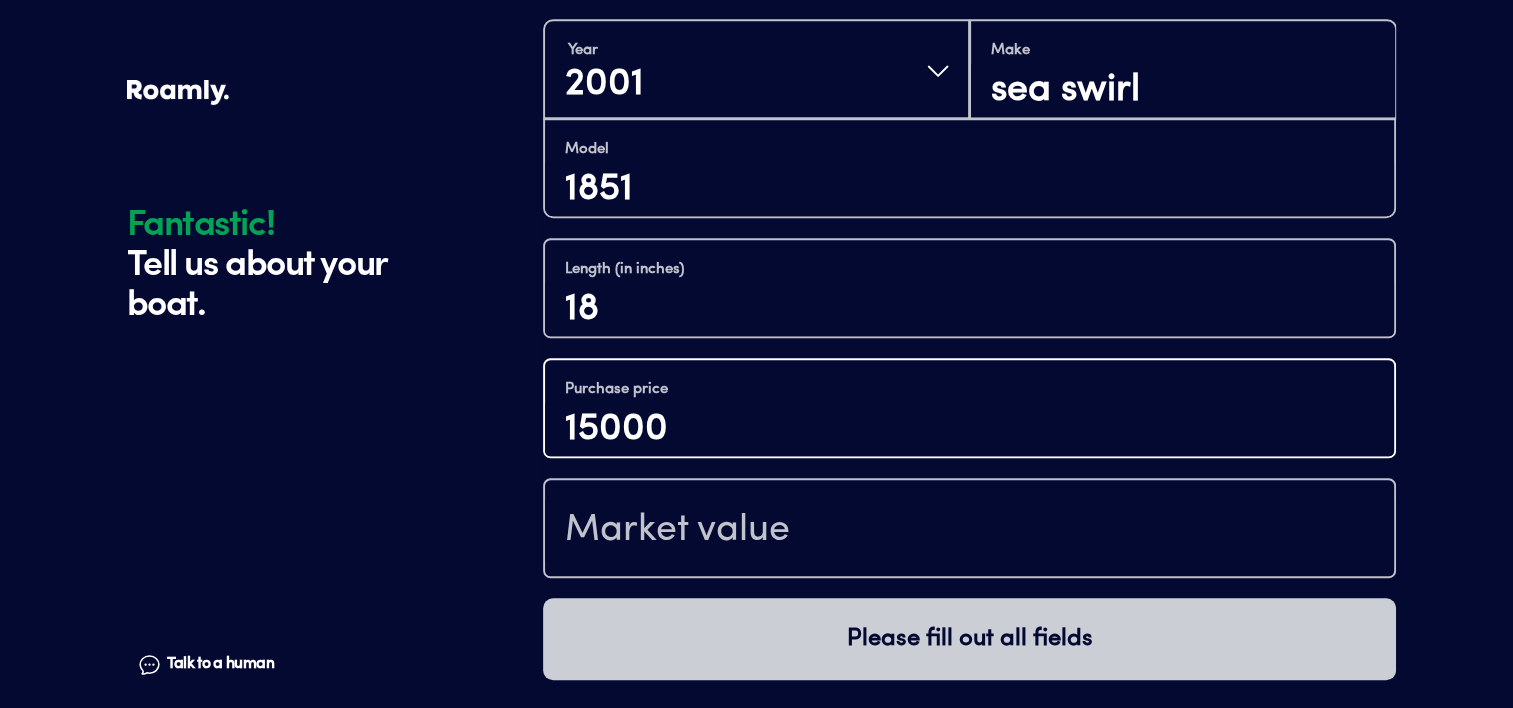 type on "15000" 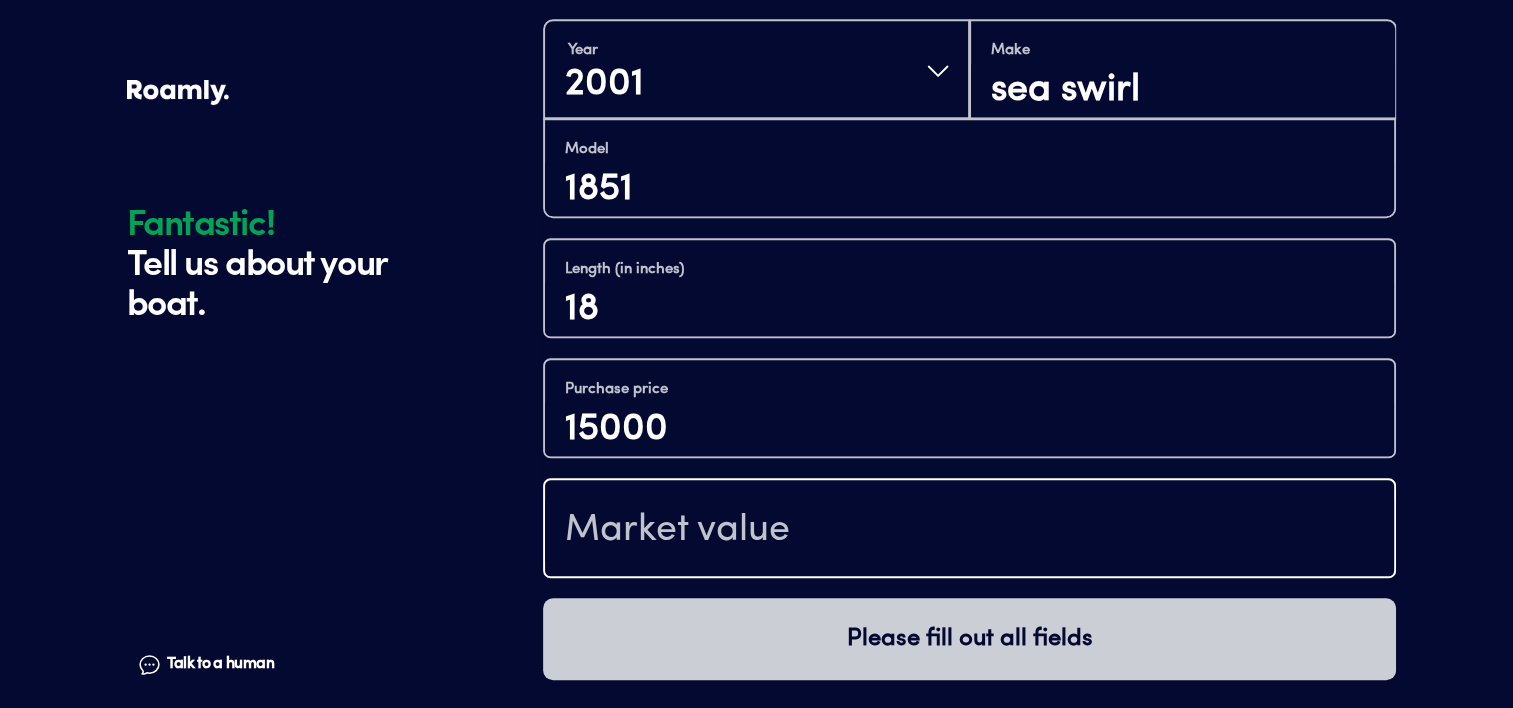 click at bounding box center [969, 530] 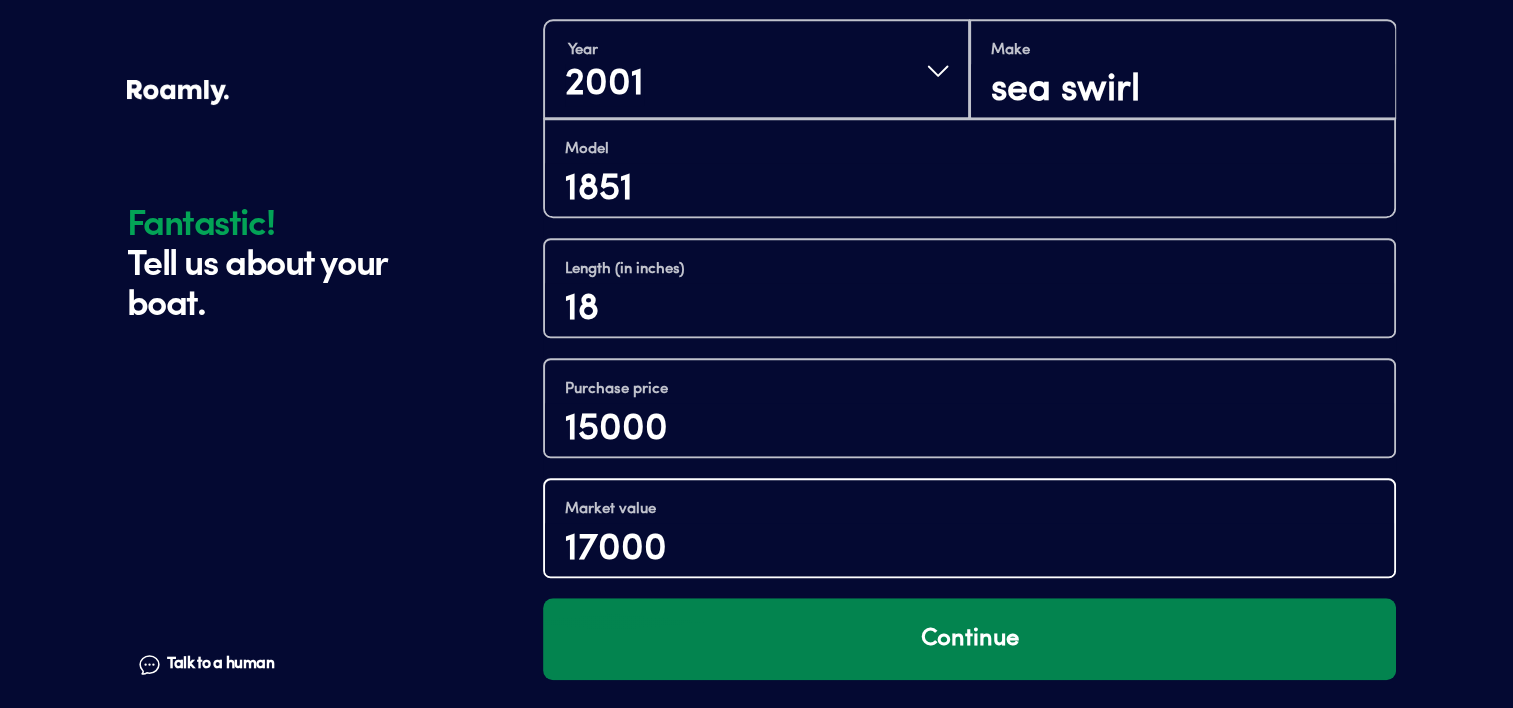 type on "17000" 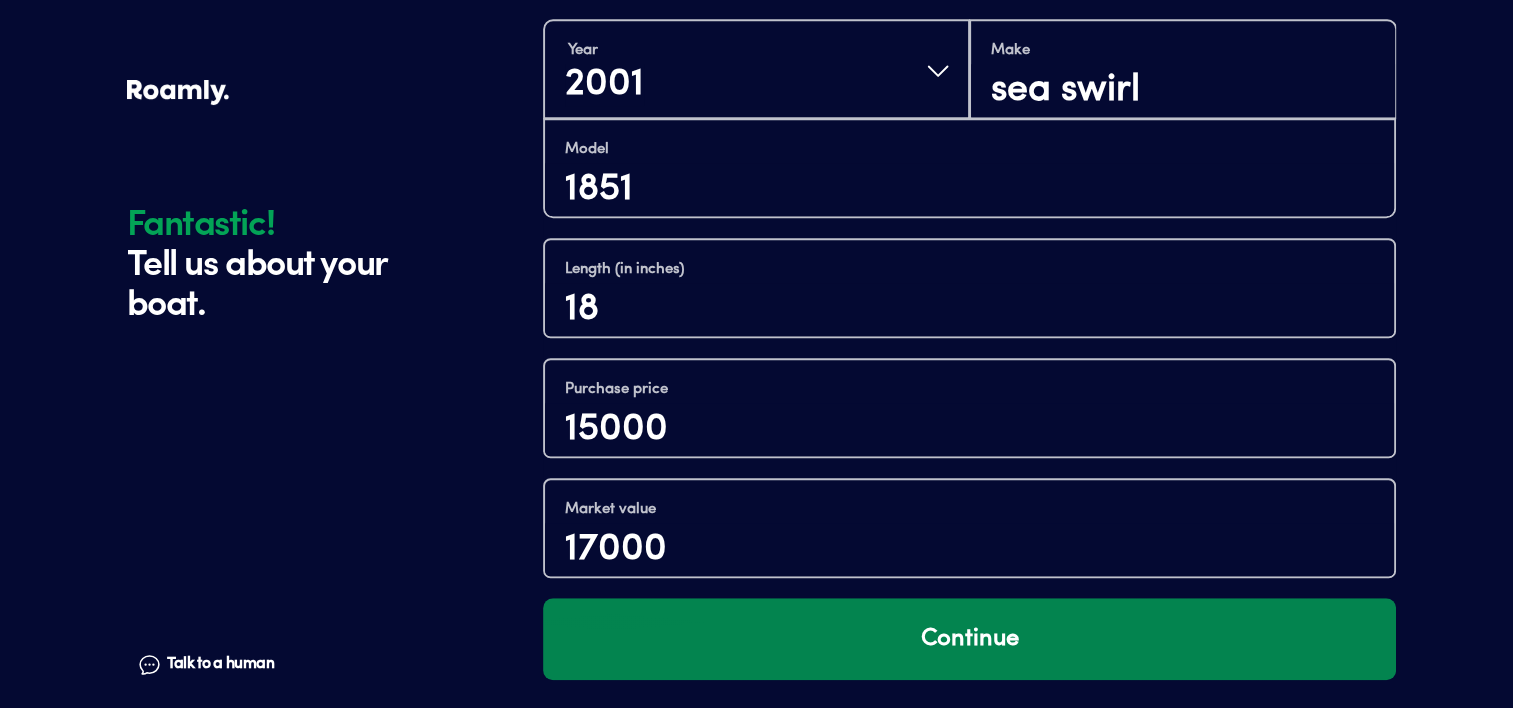 click on "Continue" at bounding box center [969, 639] 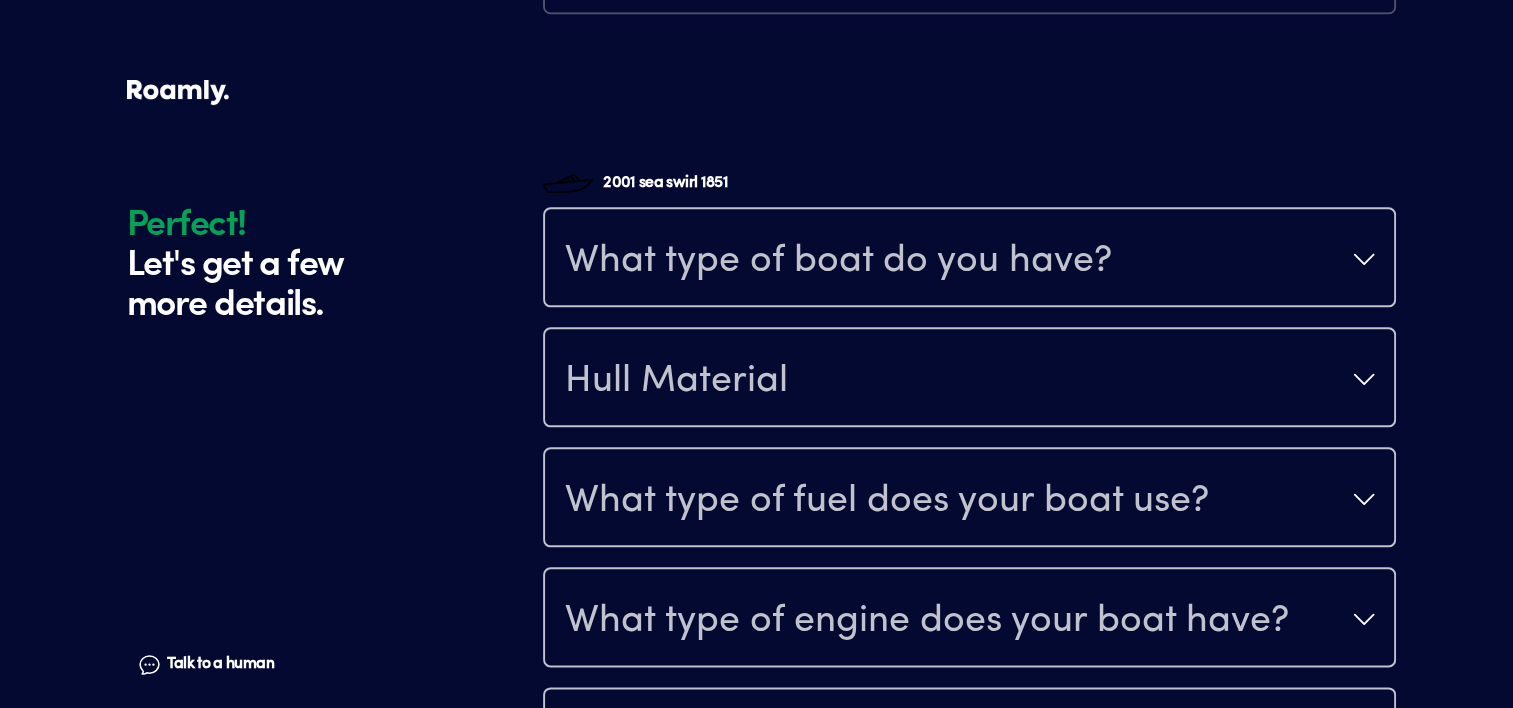 scroll, scrollTop: 2197, scrollLeft: 0, axis: vertical 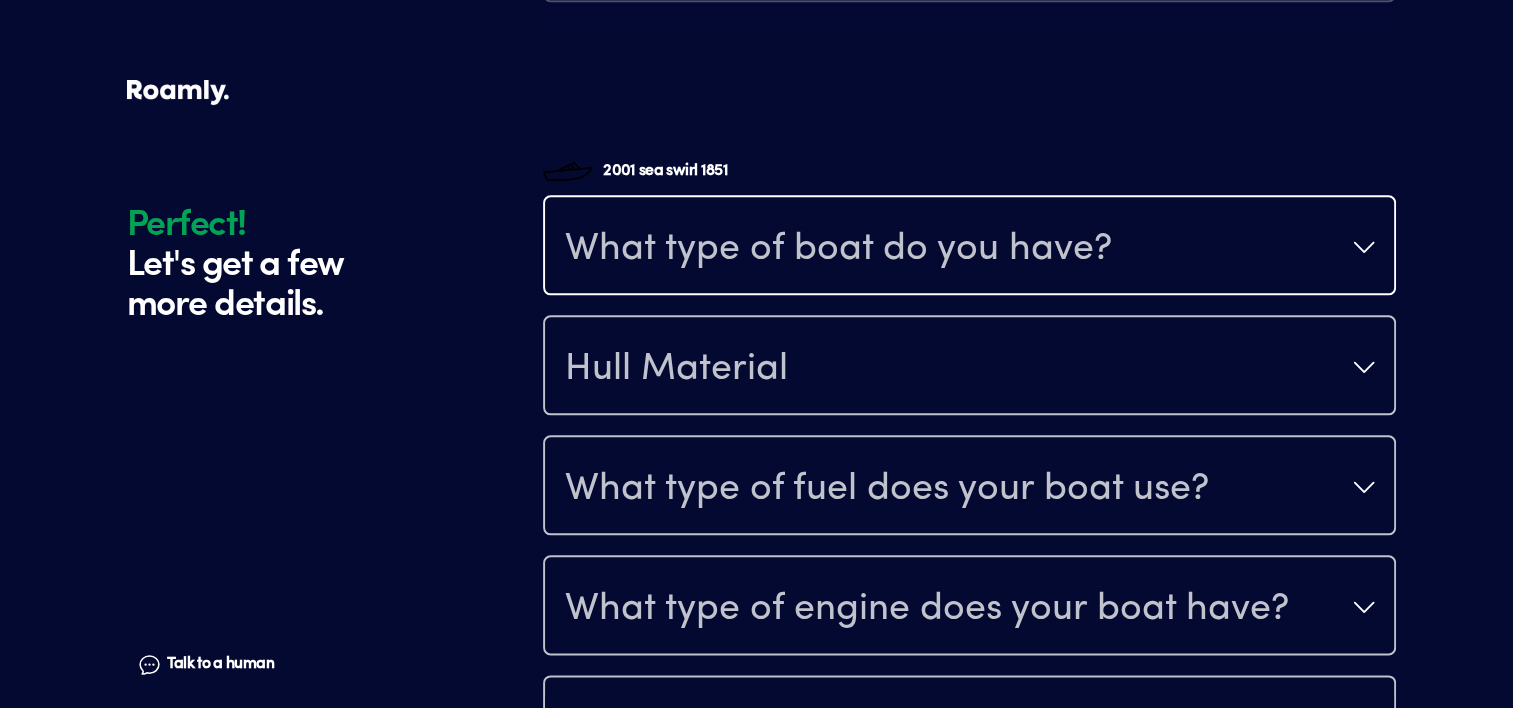 click on "What type of boat do you have?" at bounding box center [969, 247] 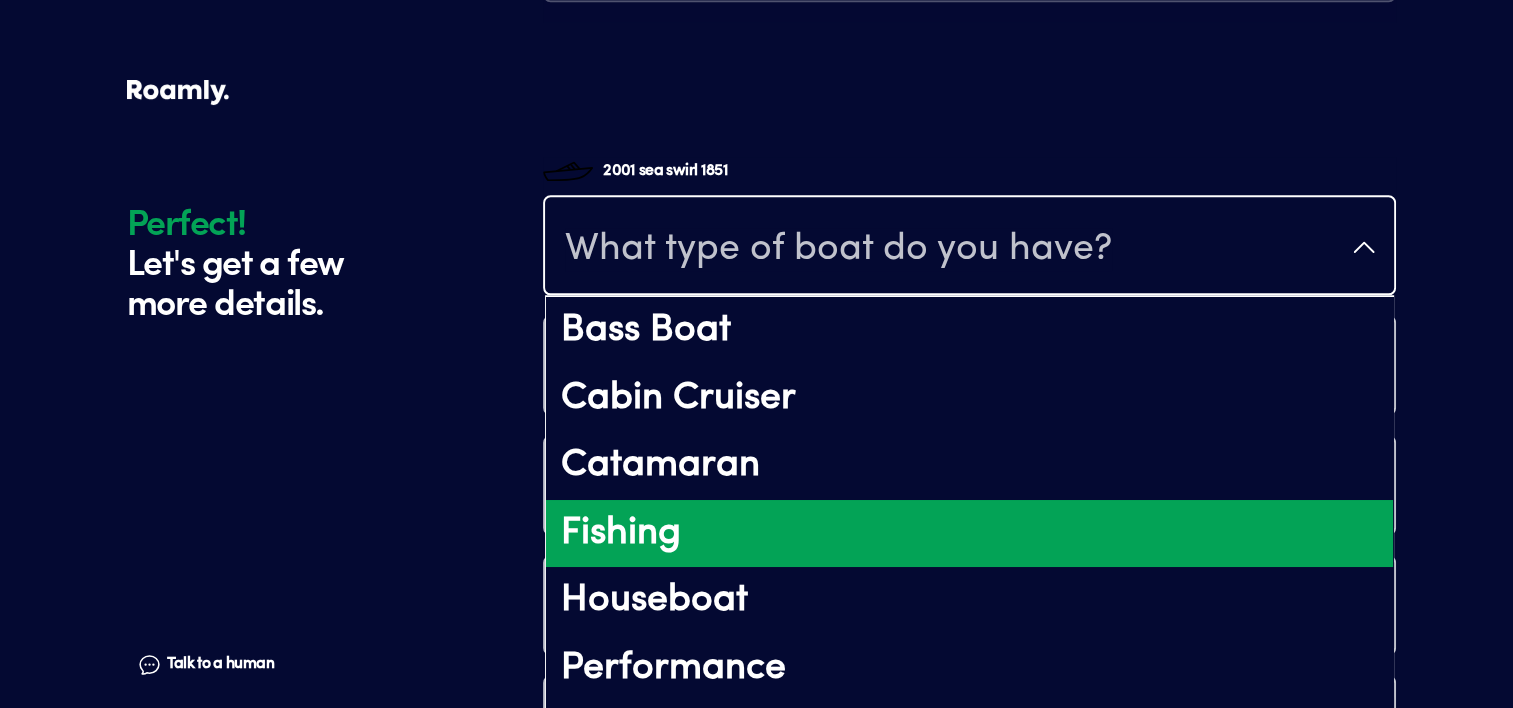 click on "Fishing" at bounding box center [969, 534] 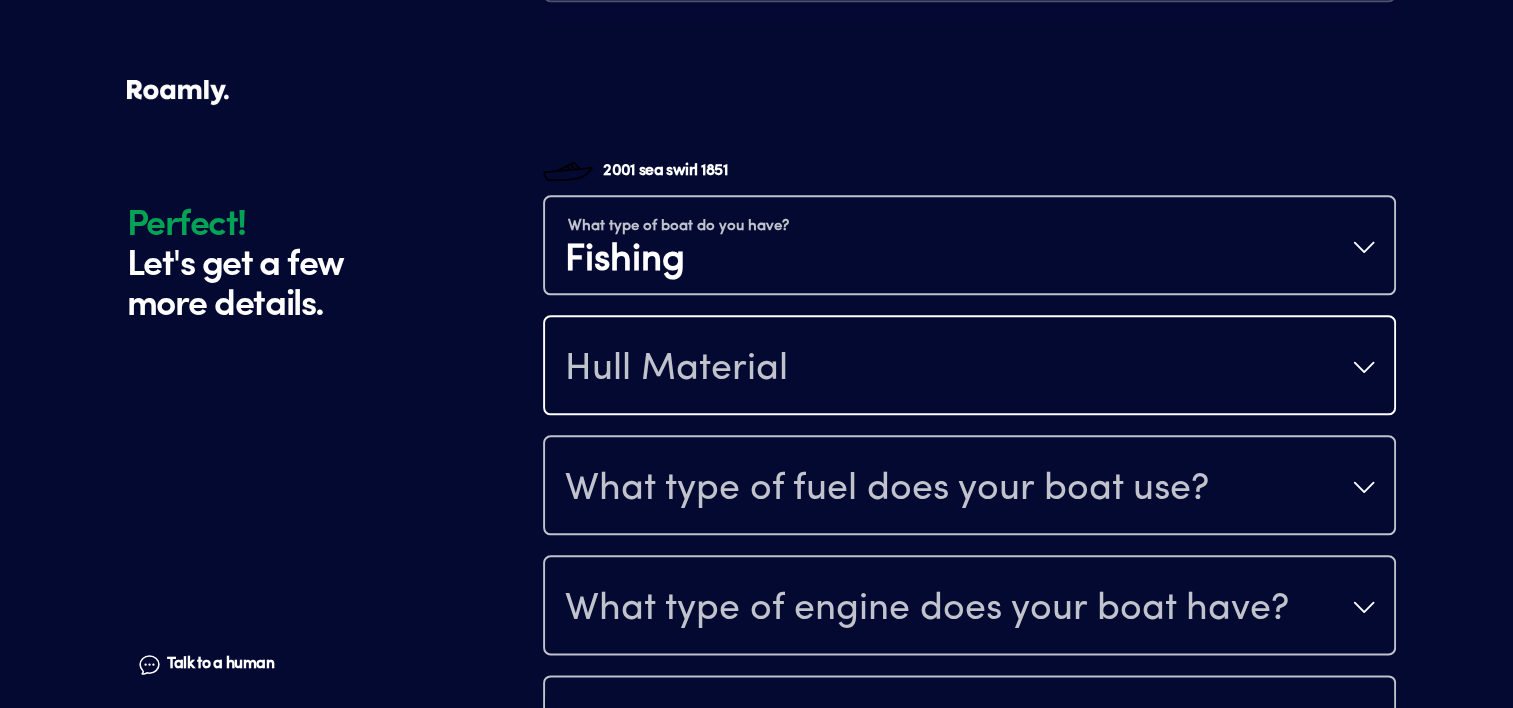 click on "Hull Material" at bounding box center [969, 367] 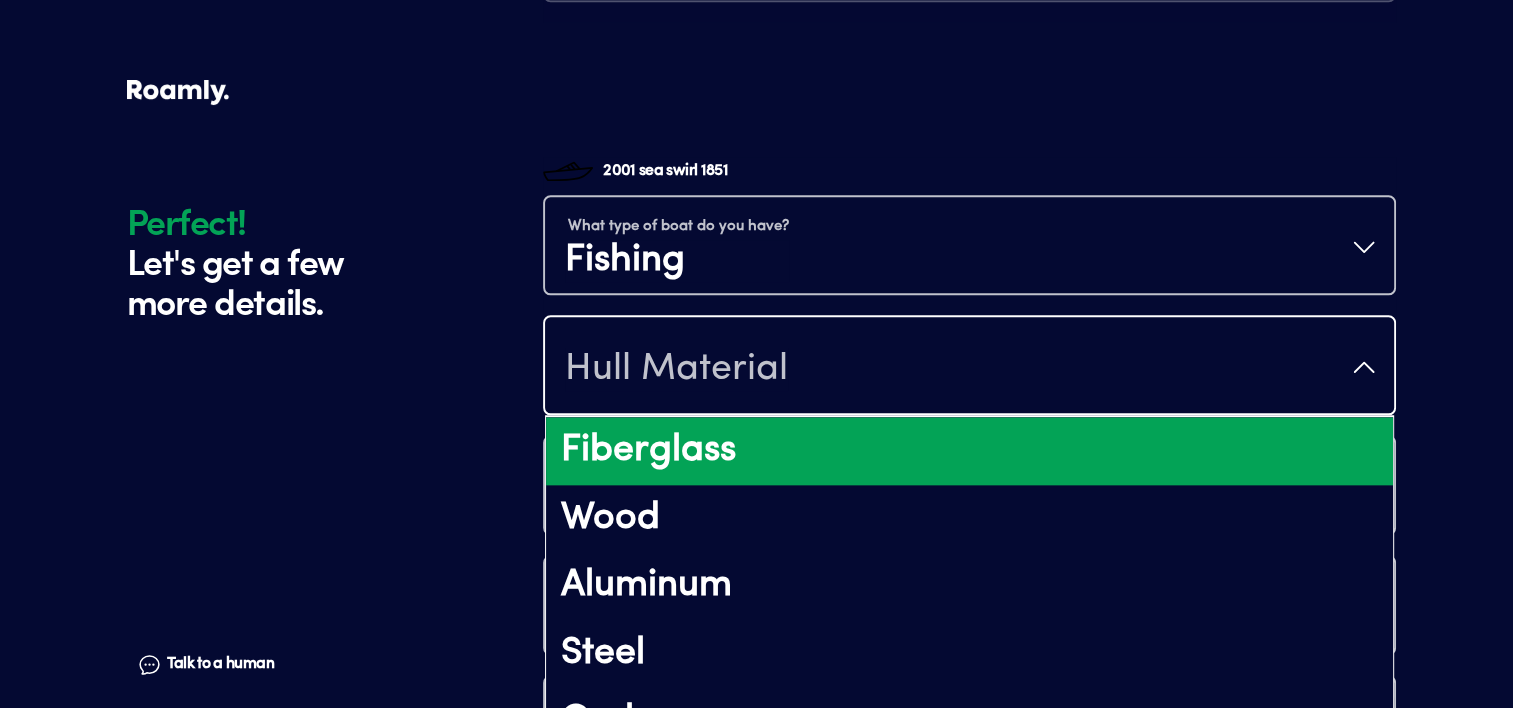 click on "Fiberglass" at bounding box center [969, 451] 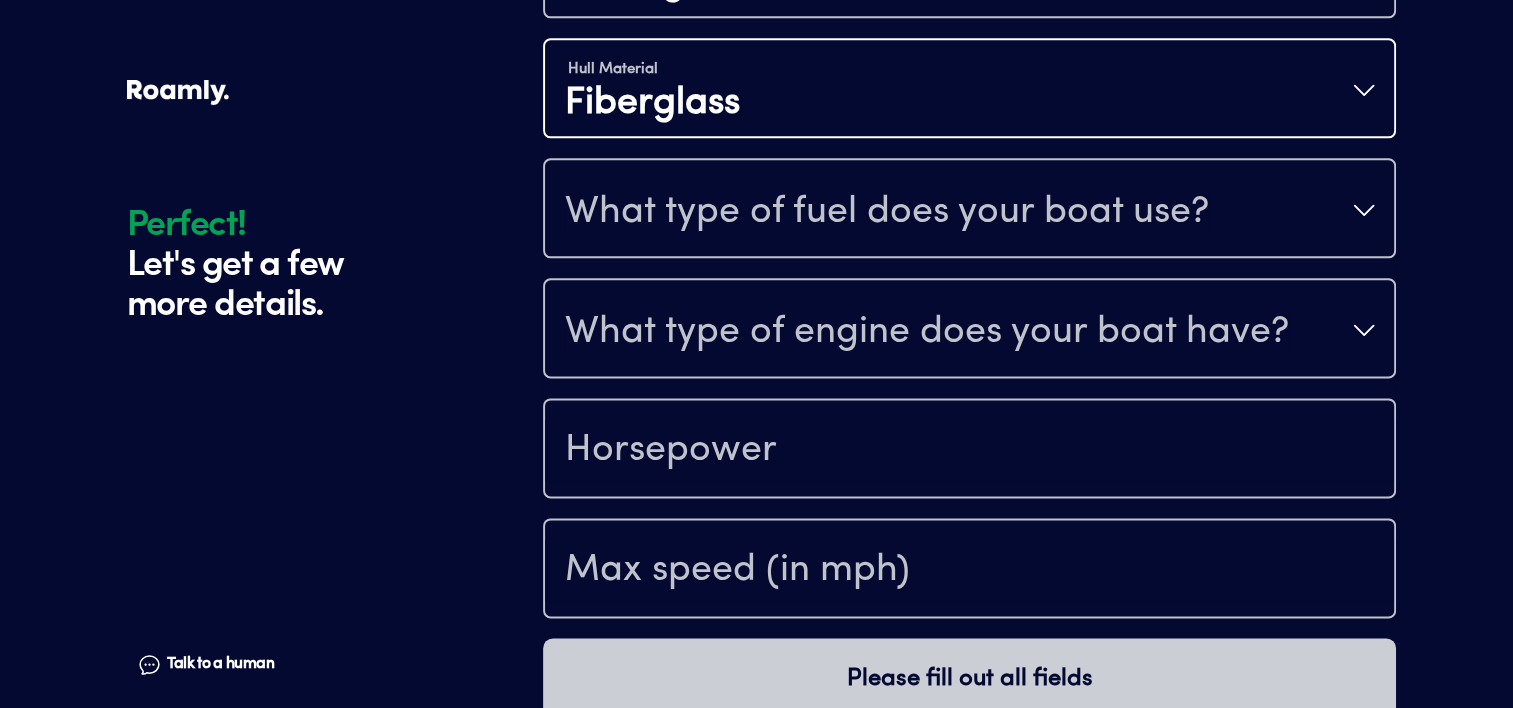 scroll, scrollTop: 2494, scrollLeft: 0, axis: vertical 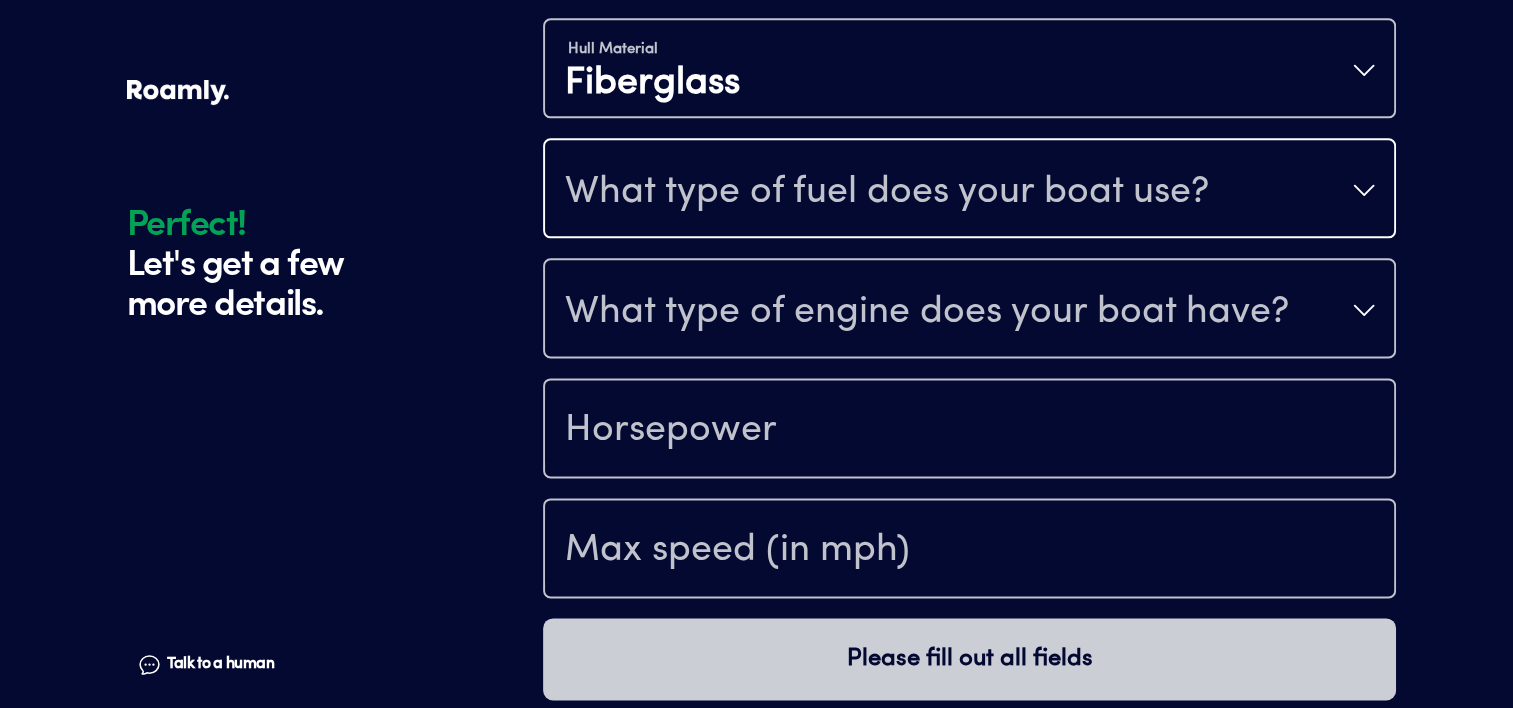 click on "What type of fuel does your boat use?" at bounding box center [969, 190] 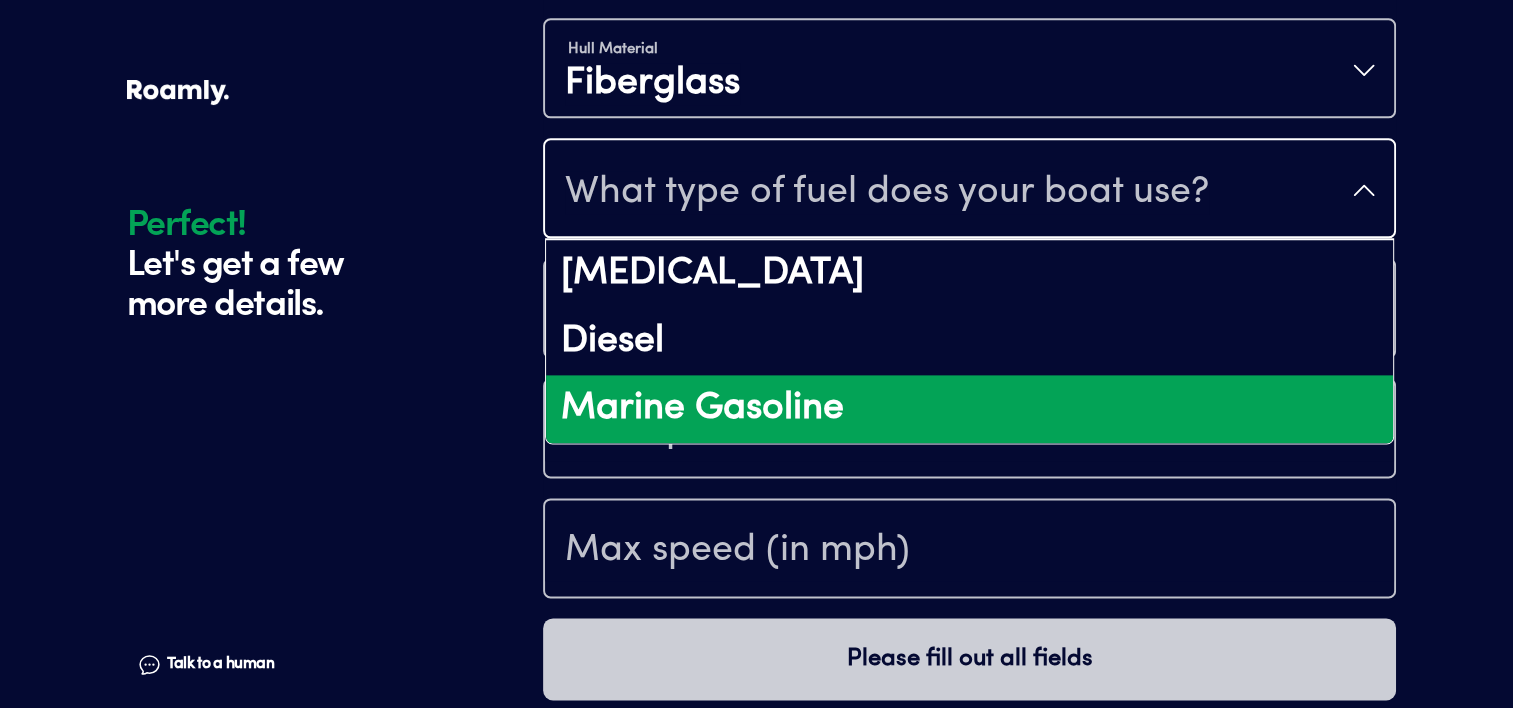 click on "Marine Gasoline" at bounding box center [969, 409] 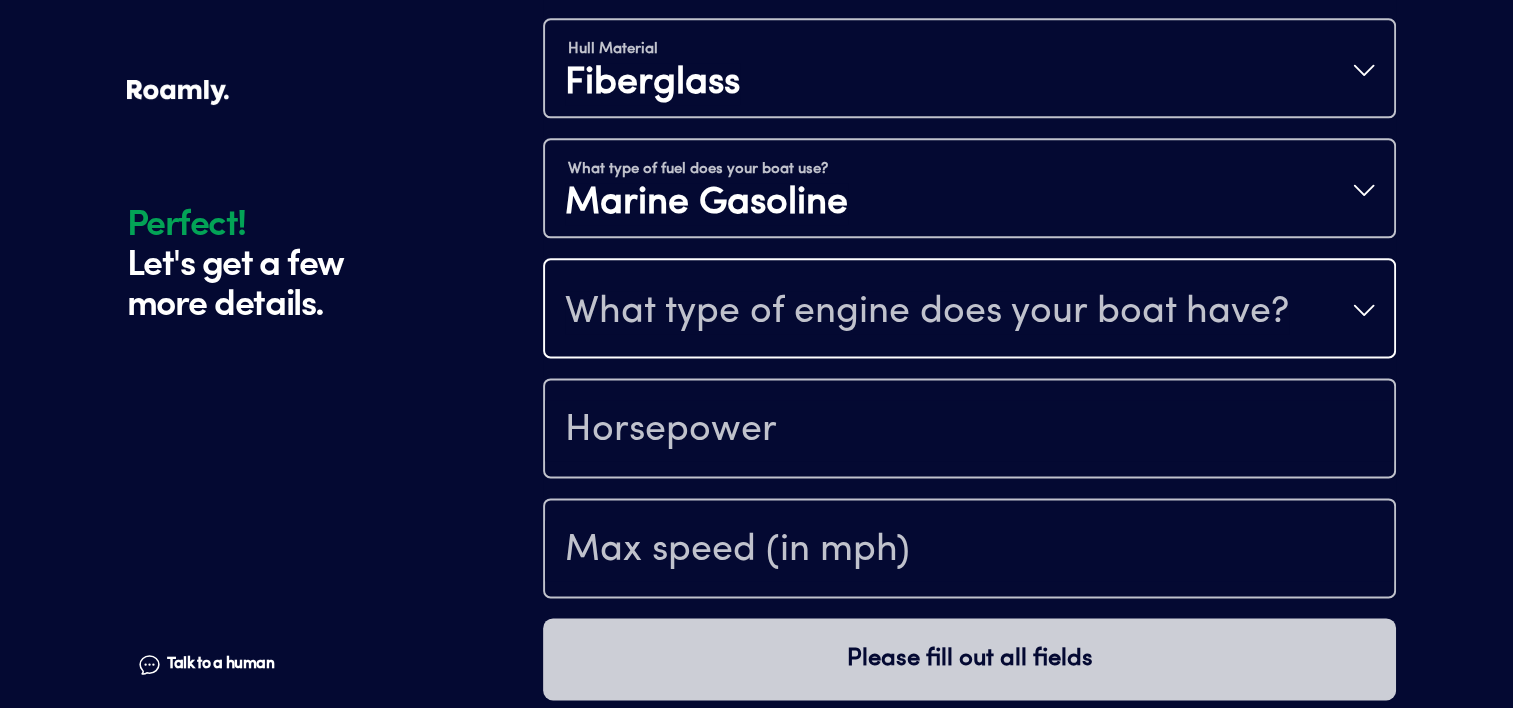 click on "What type of engine does your boat have?" at bounding box center [969, 310] 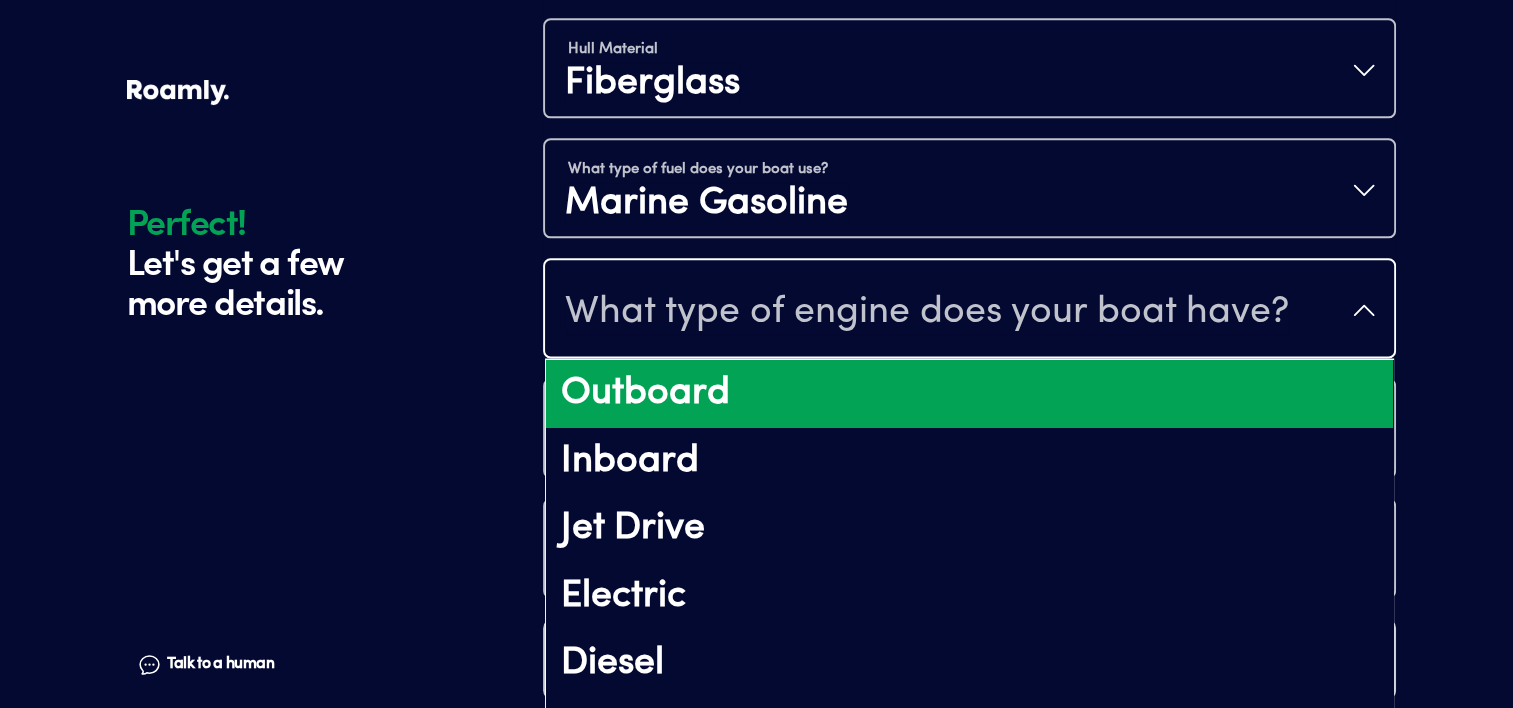 click on "Outboard" at bounding box center [969, 394] 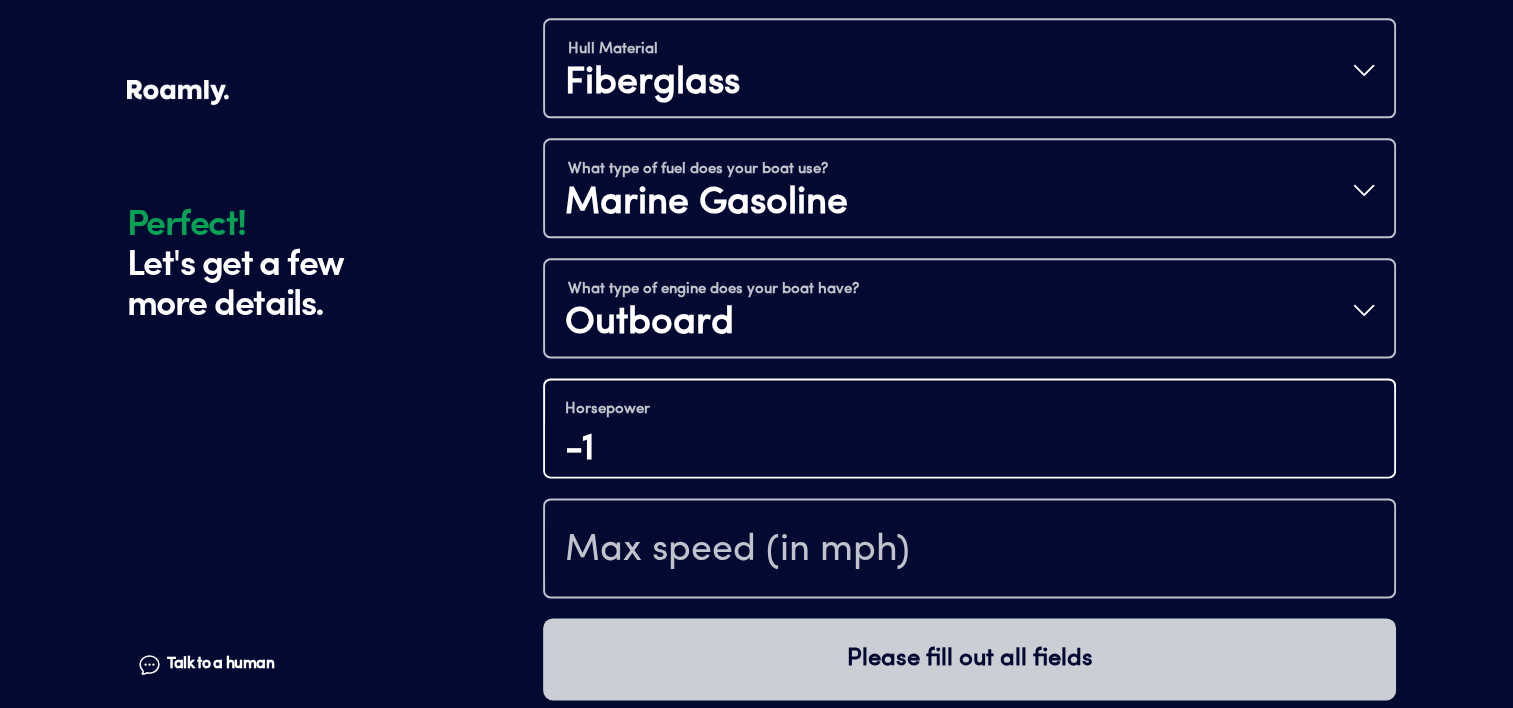 type on "-1" 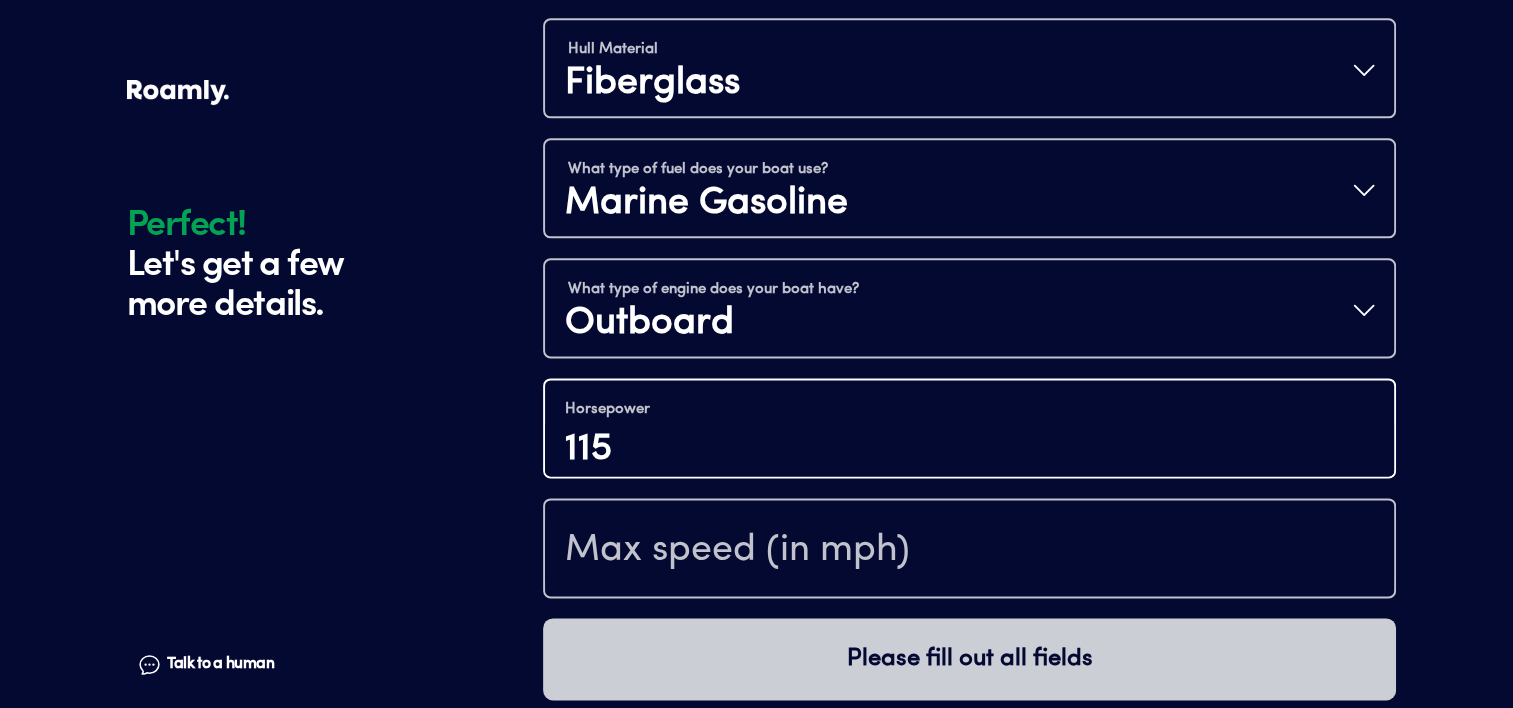 scroll, scrollTop: 2515, scrollLeft: 0, axis: vertical 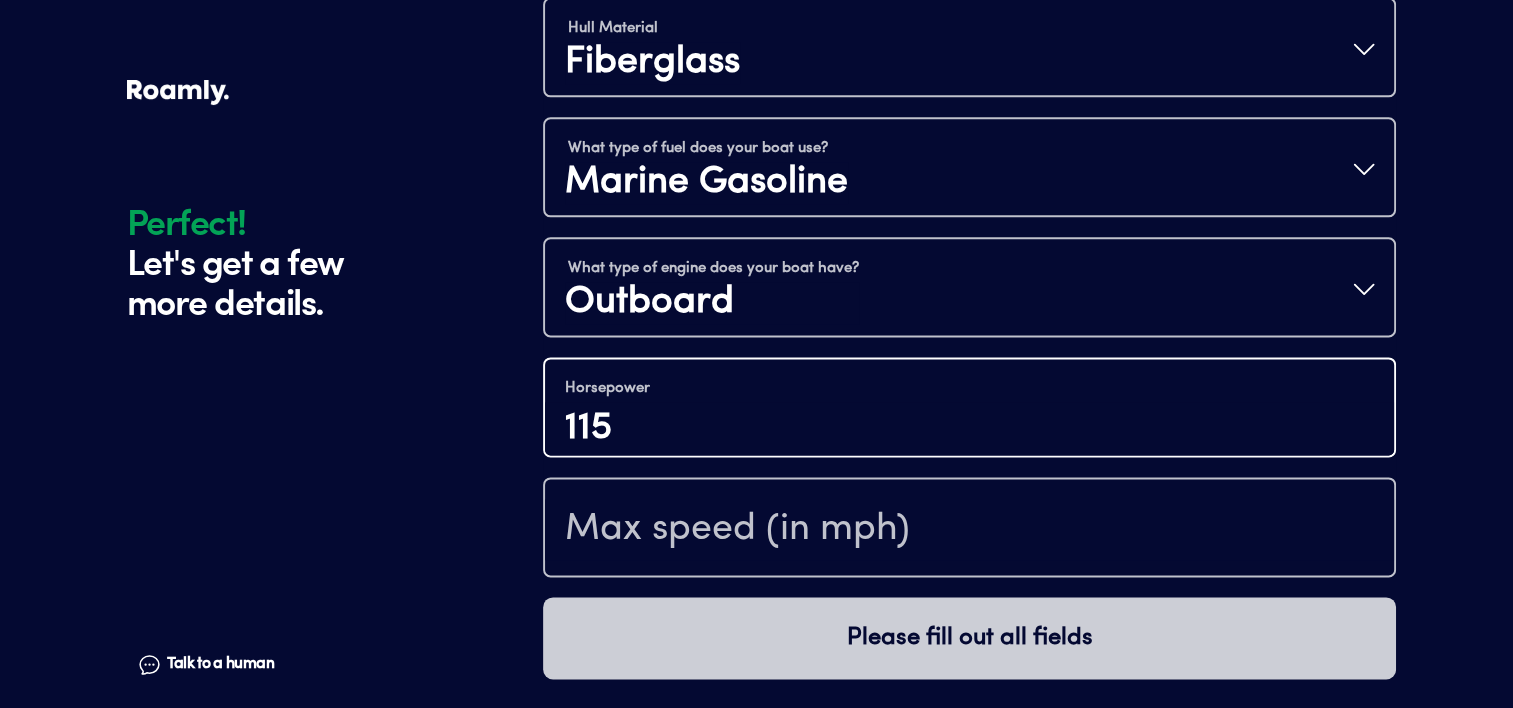 type on "115" 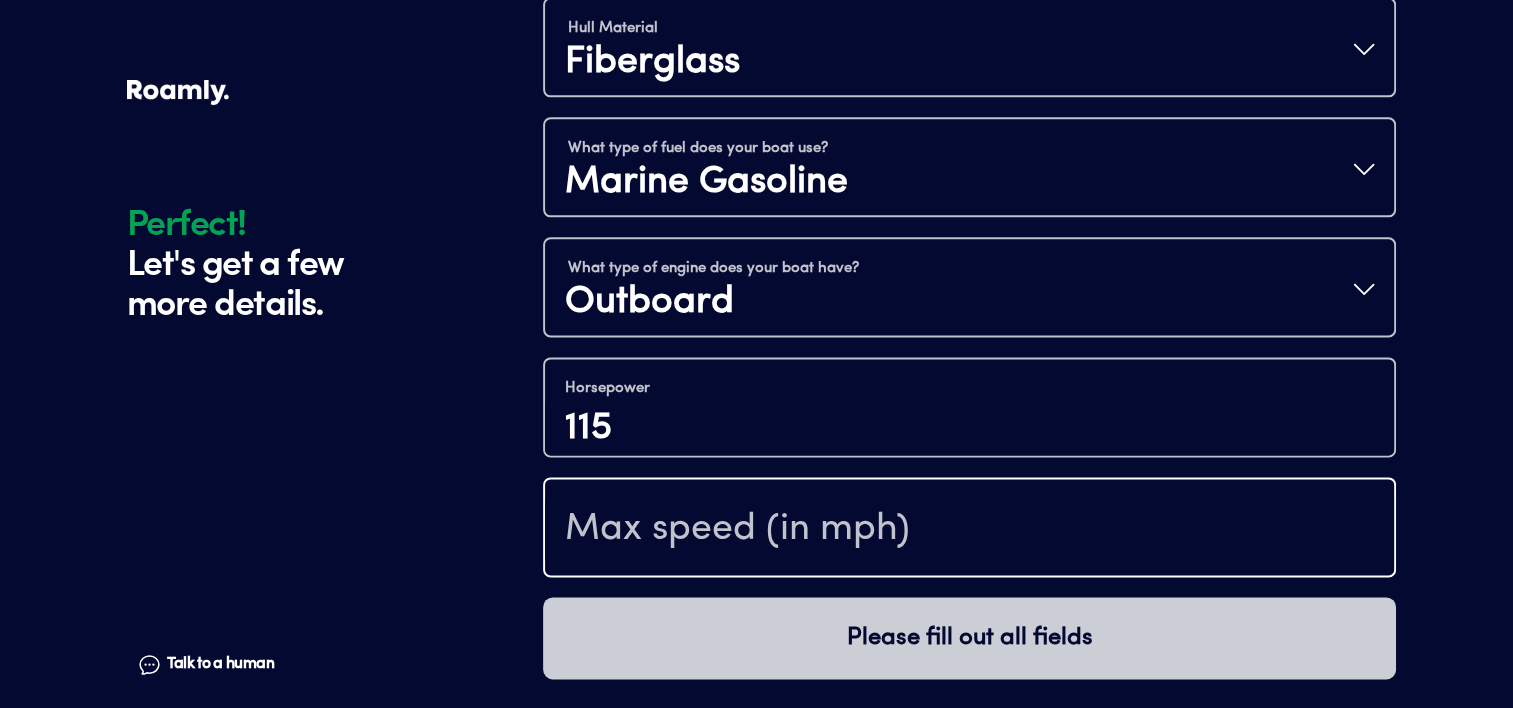 click at bounding box center [969, 529] 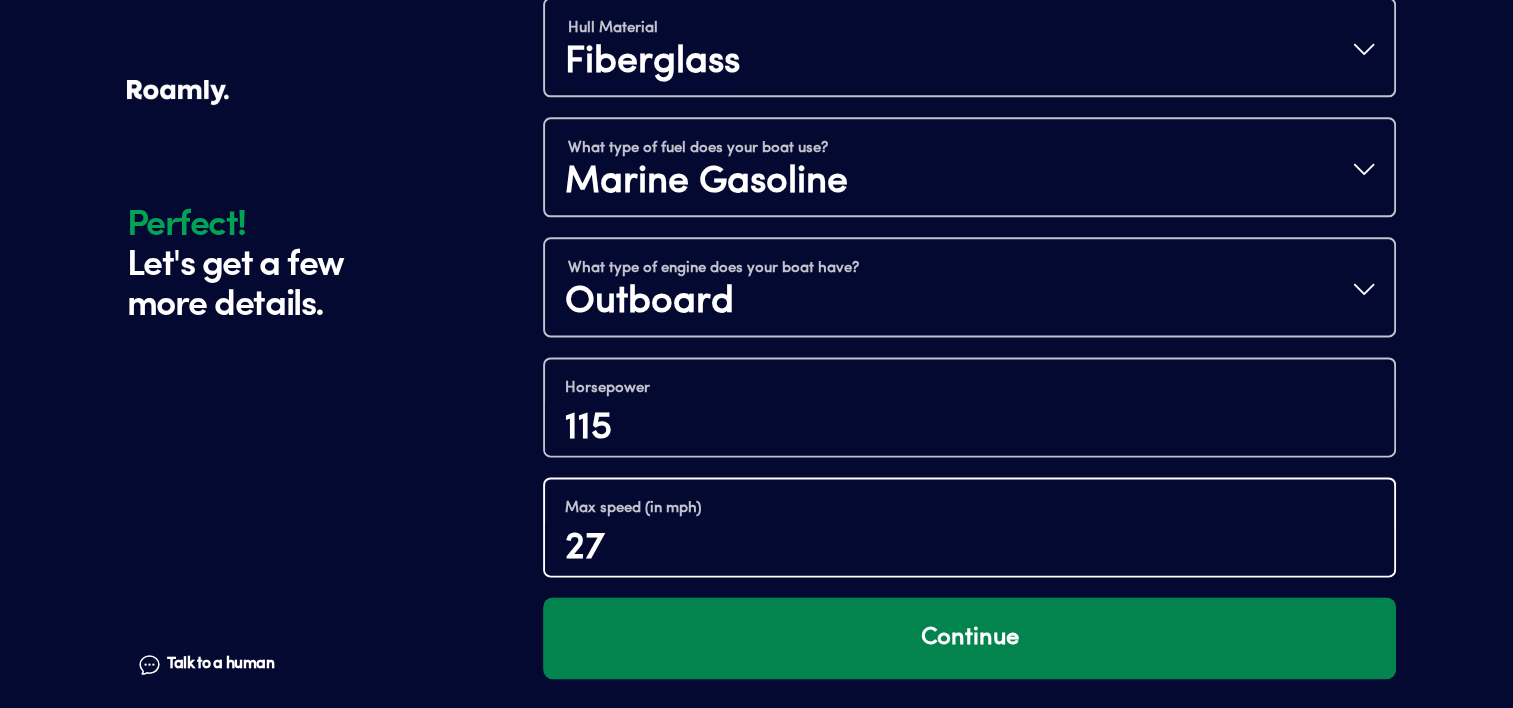 type on "27" 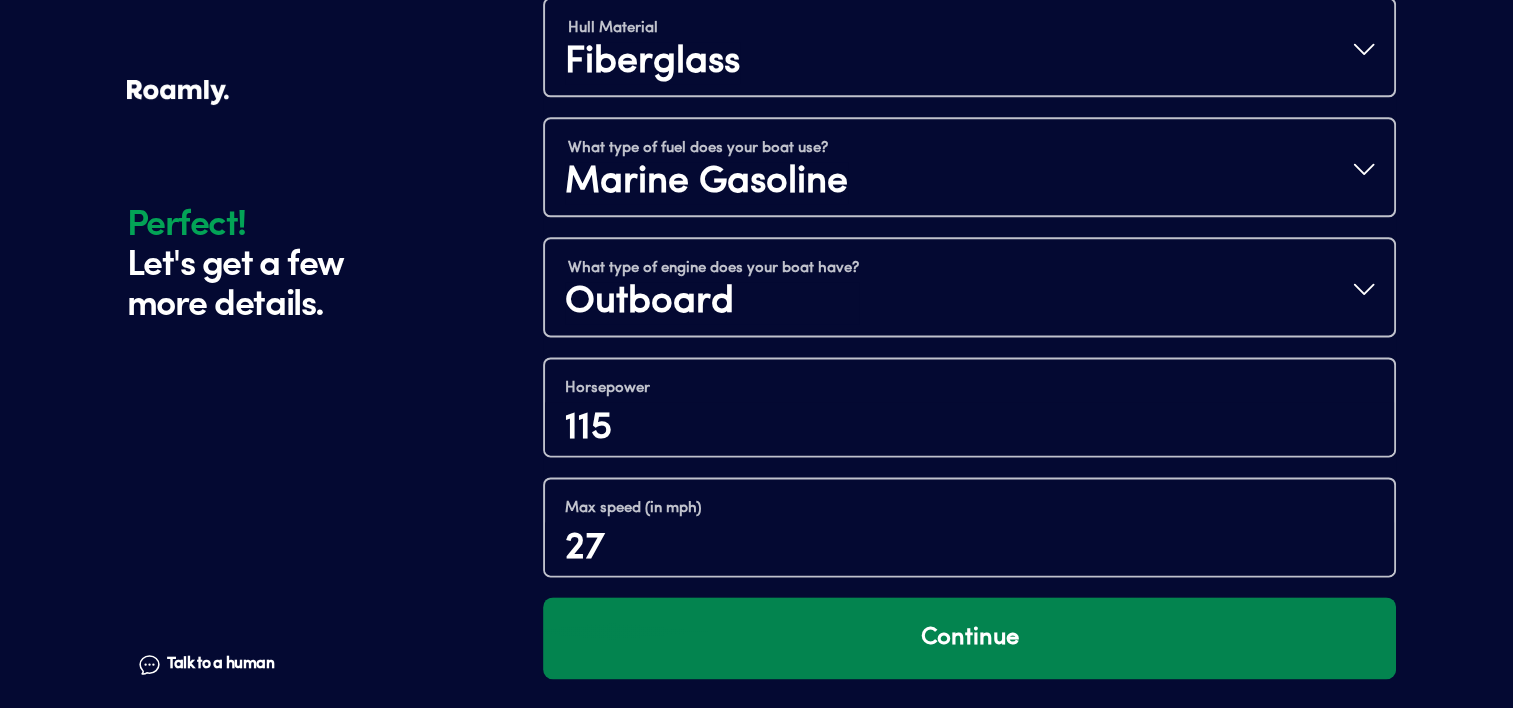 click on "Continue" at bounding box center [969, 638] 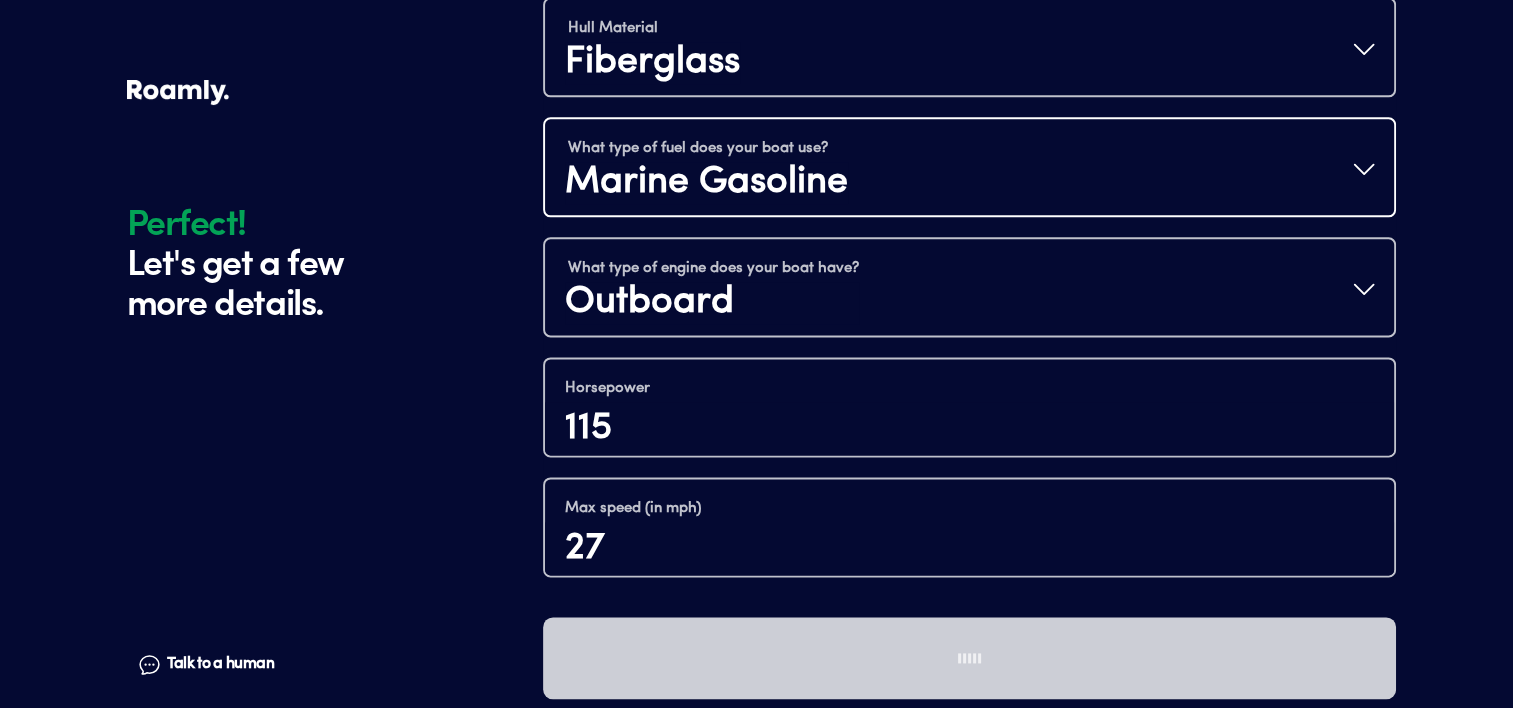 click on "What type of fuel does your boat use? Marine Gasoline" at bounding box center [969, 169] 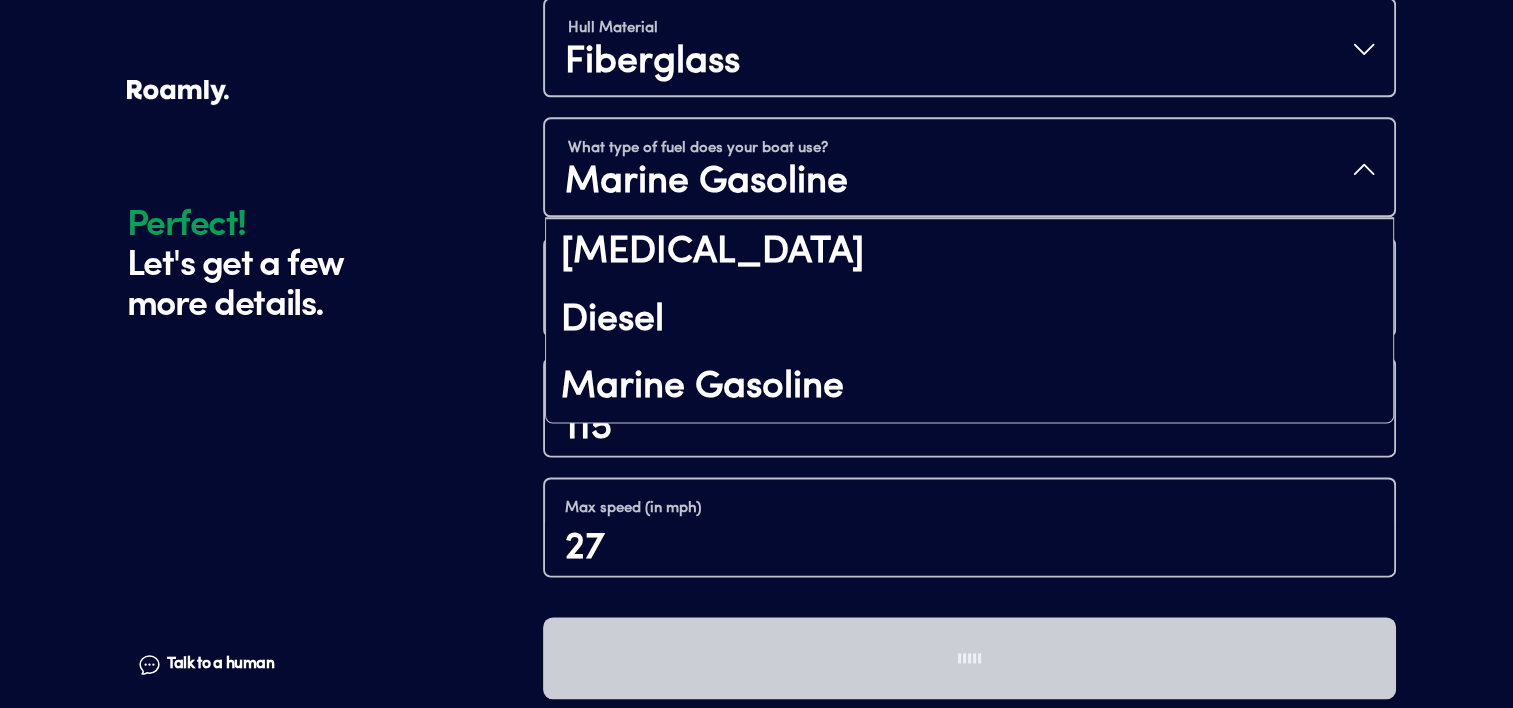 click on "Perfect! Let's get a few more details. Talk to a human Chat First name Kevin Last name Nguyen Date of Birth 04/24/1965 Email klqnguyen@gmail.com Phone (408) 504-8193 By entering your phone number, you give a licensed Roamly agent permission to assist with this quote through recorded call, email or text message. By continuing, you are confirming that you have read our  Information Disclosure . Edit Let's get more information about you. Single Married Edit 3030 Mark Avenue Santa Clara, CA 95051 Clear Add a new address Edit This helps us get you a better price. Year 2001 Make sea swirl Model 1851 Length (in inches) 18 Purchase price 15000 Market value 17000 Edit Tell us about your boat. Perfect! Let's get a few more details. Talk to a human Chat 2001 sea swirl 1851 What type of boat do you have? Fishing Hull Material Fiberglass What type of fuel does your boat use? Marine Gasoline Ethanol Diesel Marine Gasoline What type of engine does your boat have? Outboard Horsepower 115 Max speed (in mph) 27" at bounding box center (756, -903) 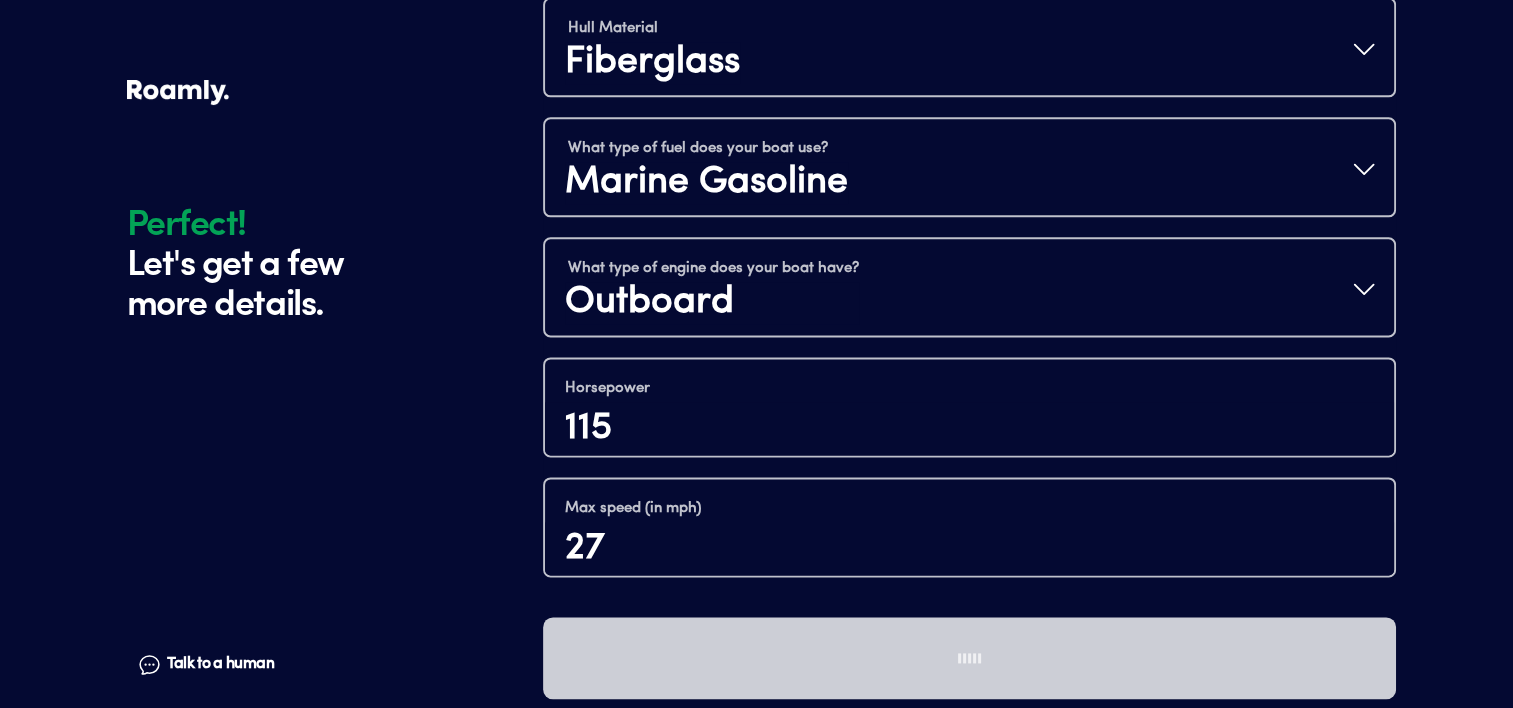 click on "What type of fuel does your boat use? Marine Gasoline" at bounding box center [969, 167] 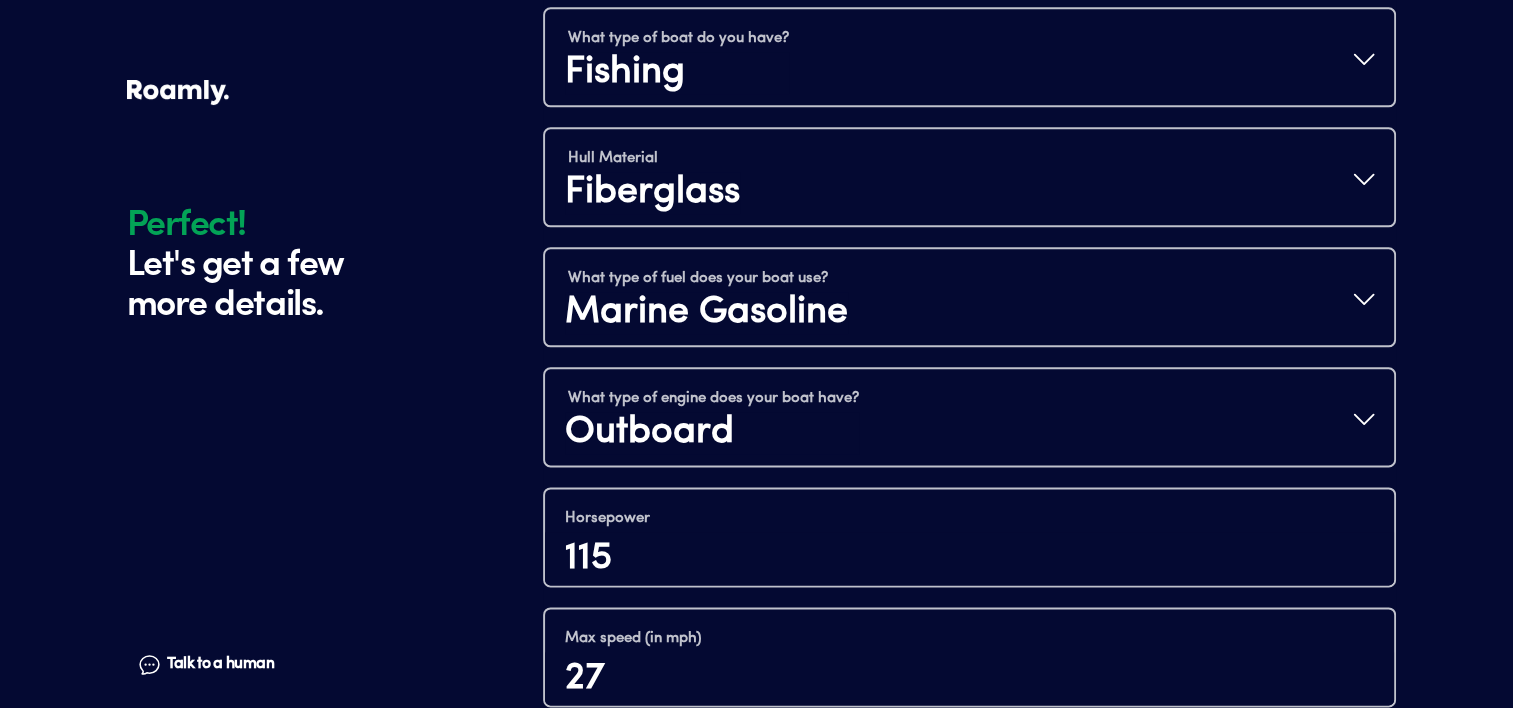 scroll, scrollTop: 2515, scrollLeft: 0, axis: vertical 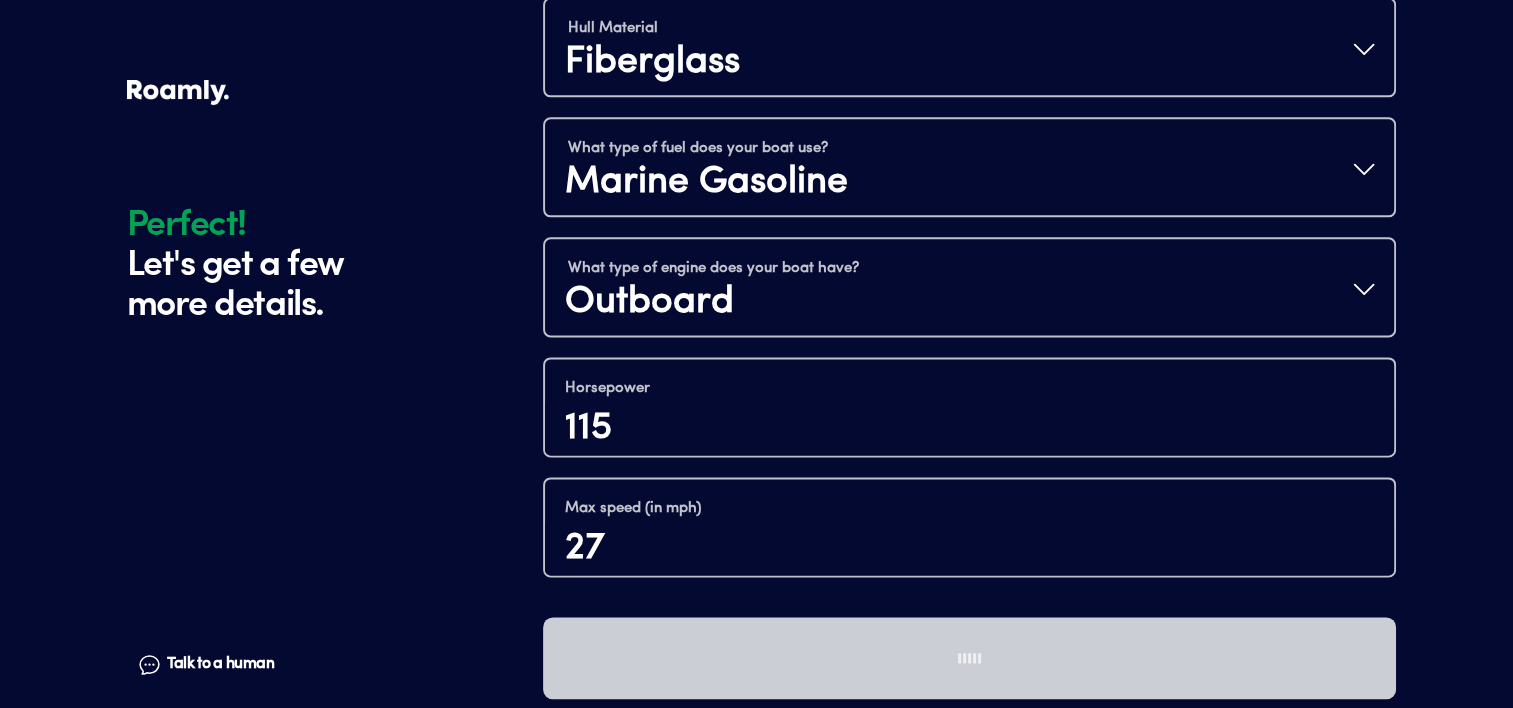 click on "Talk to a human" at bounding box center [220, 664] 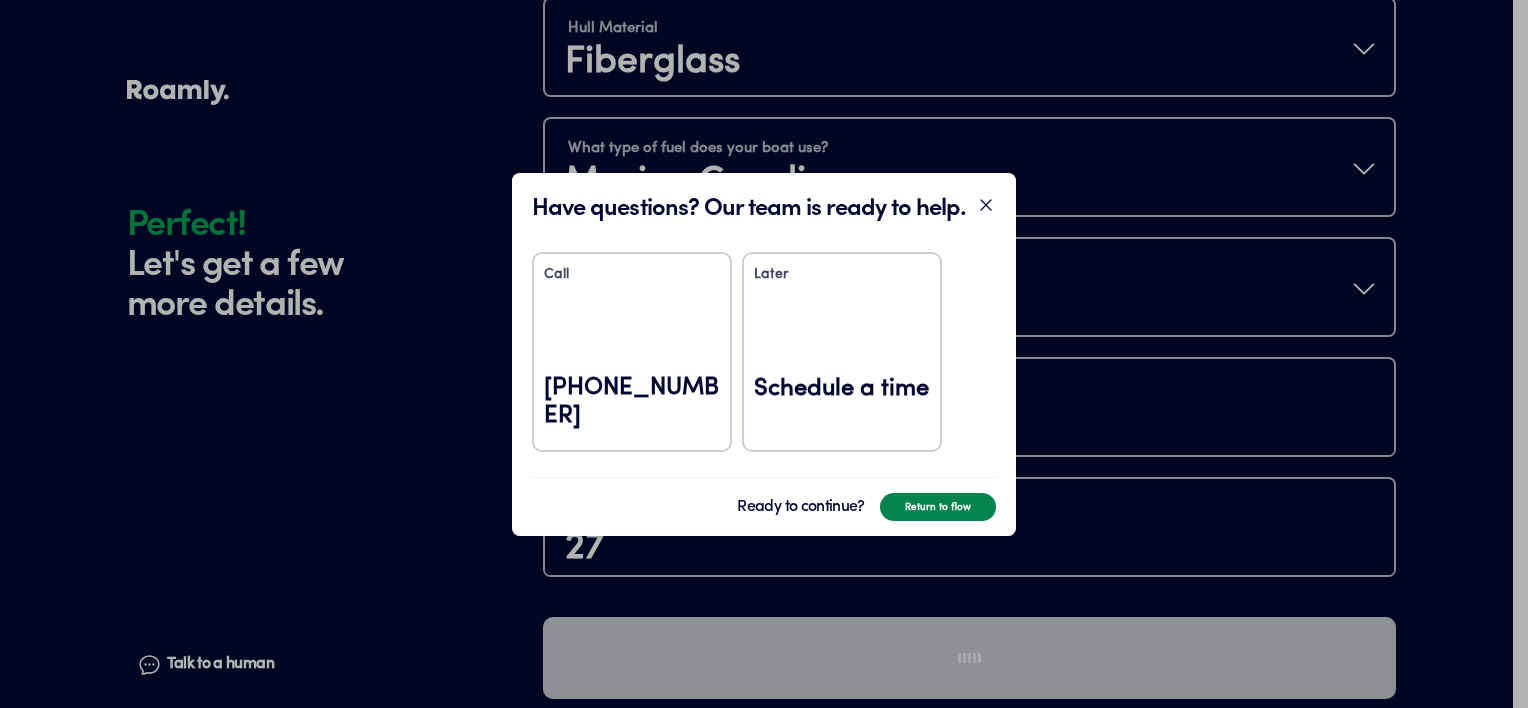 click on "Return to flow" at bounding box center [938, 507] 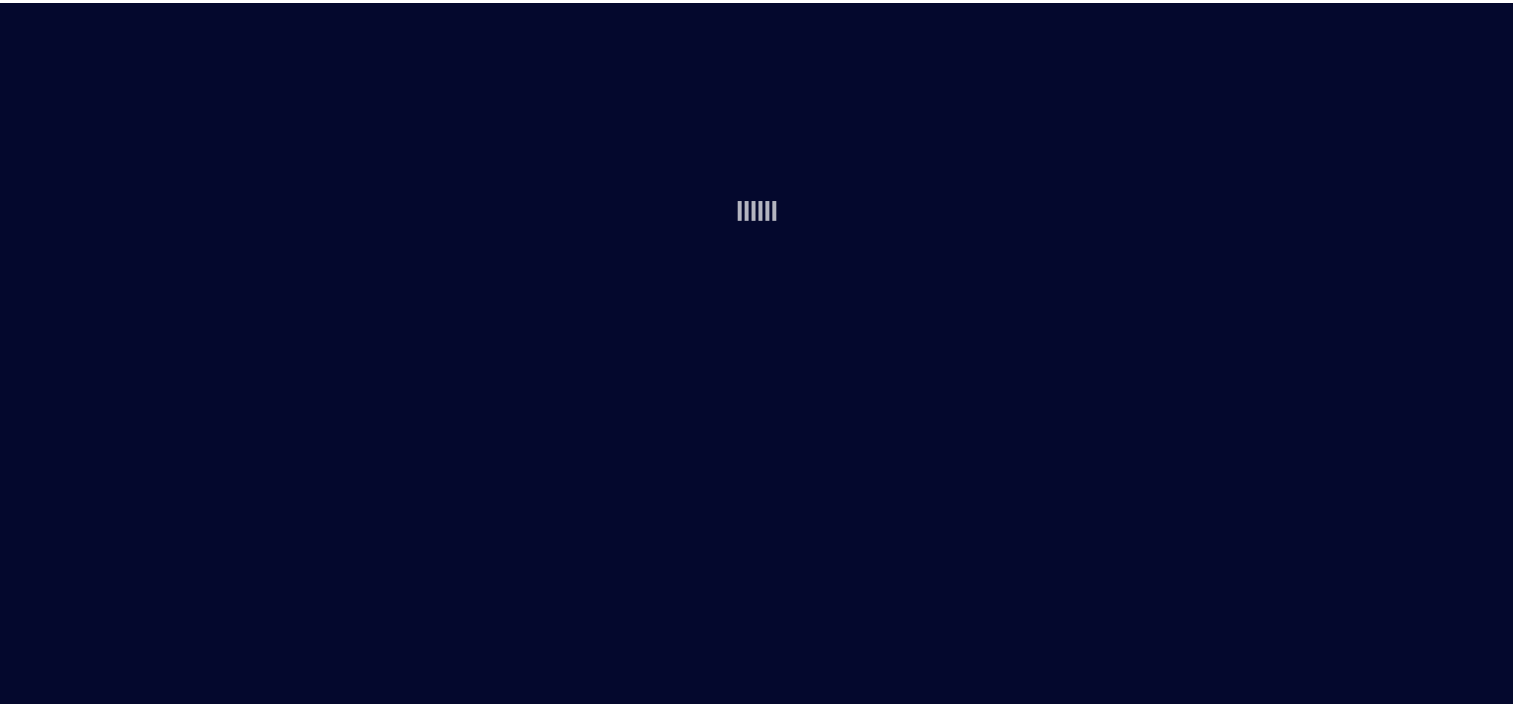 scroll, scrollTop: 0, scrollLeft: 0, axis: both 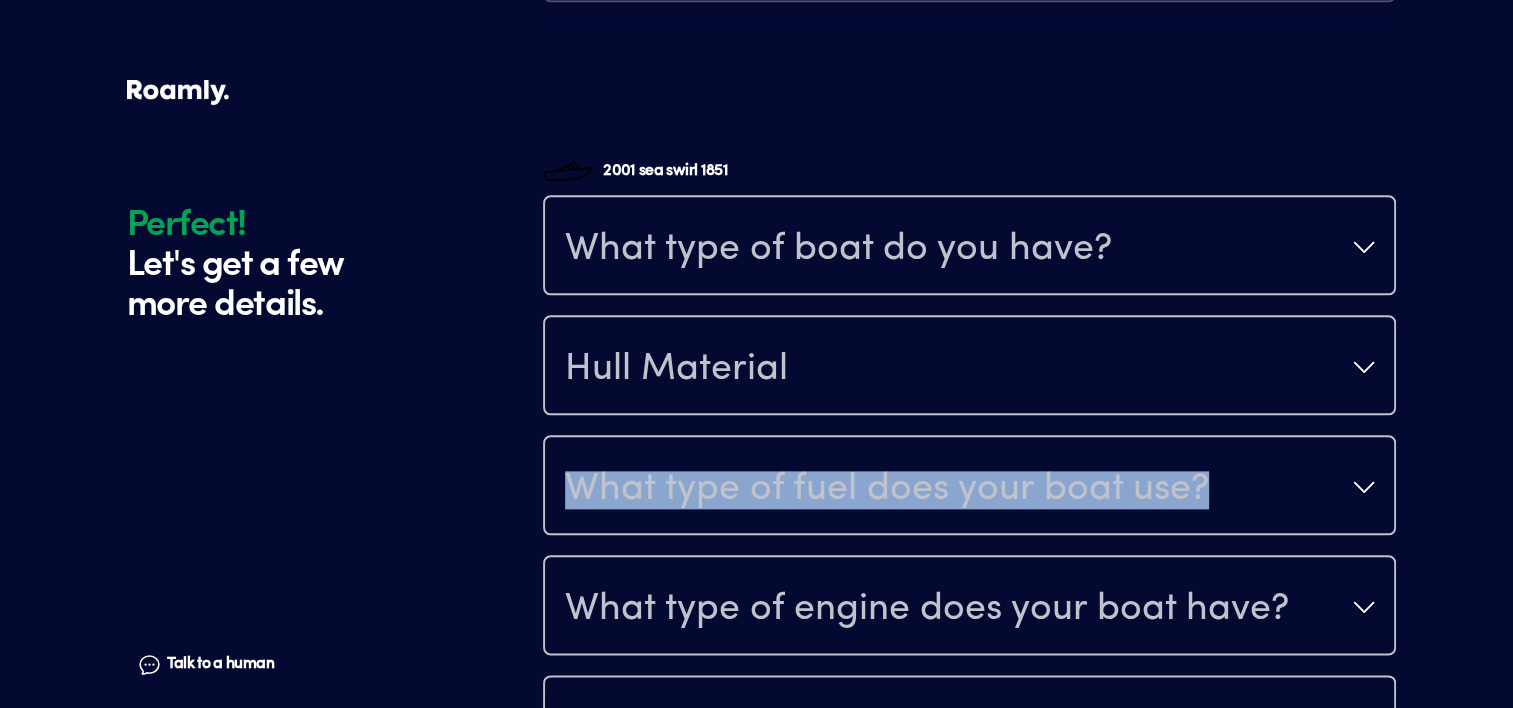 drag, startPoint x: 1510, startPoint y: 508, endPoint x: 1522, endPoint y: 608, distance: 100.71743 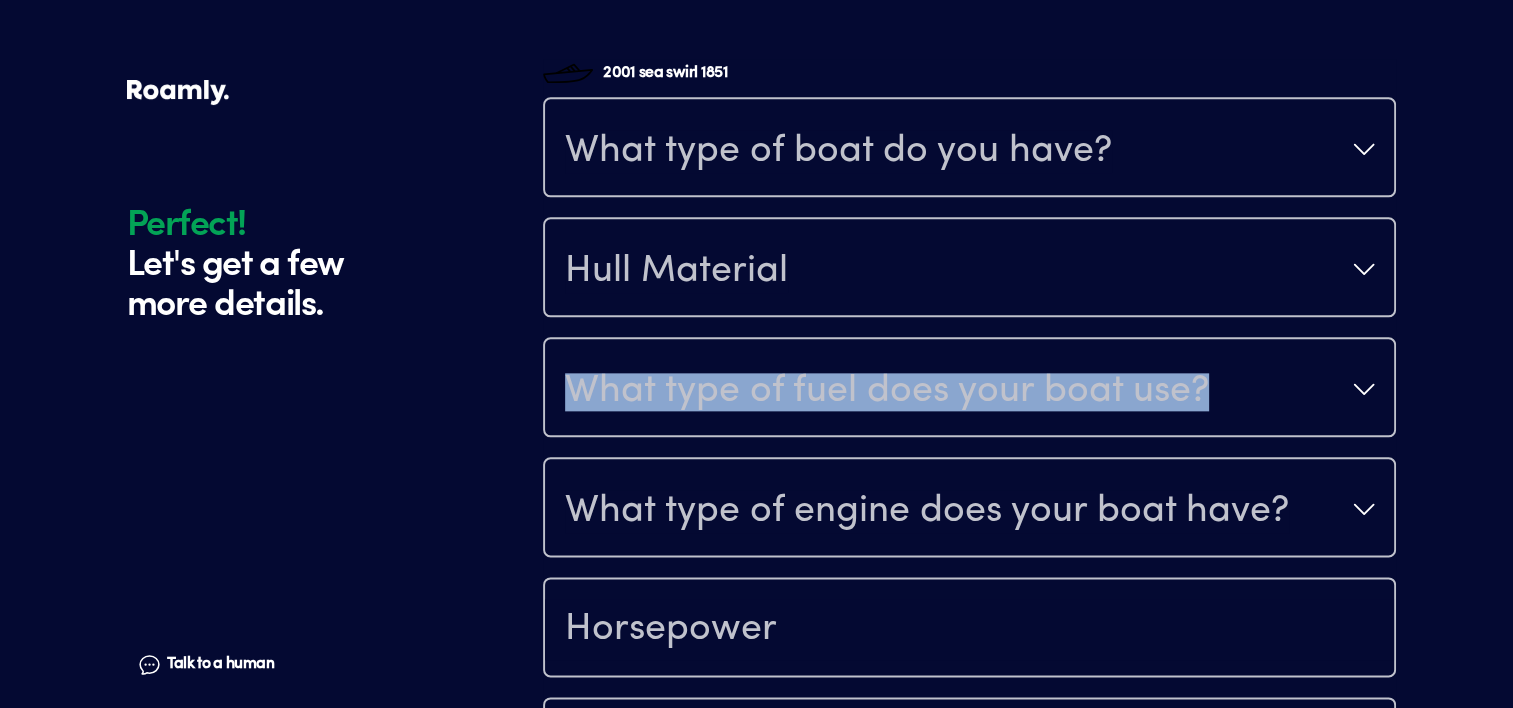 scroll, scrollTop: 2515, scrollLeft: 0, axis: vertical 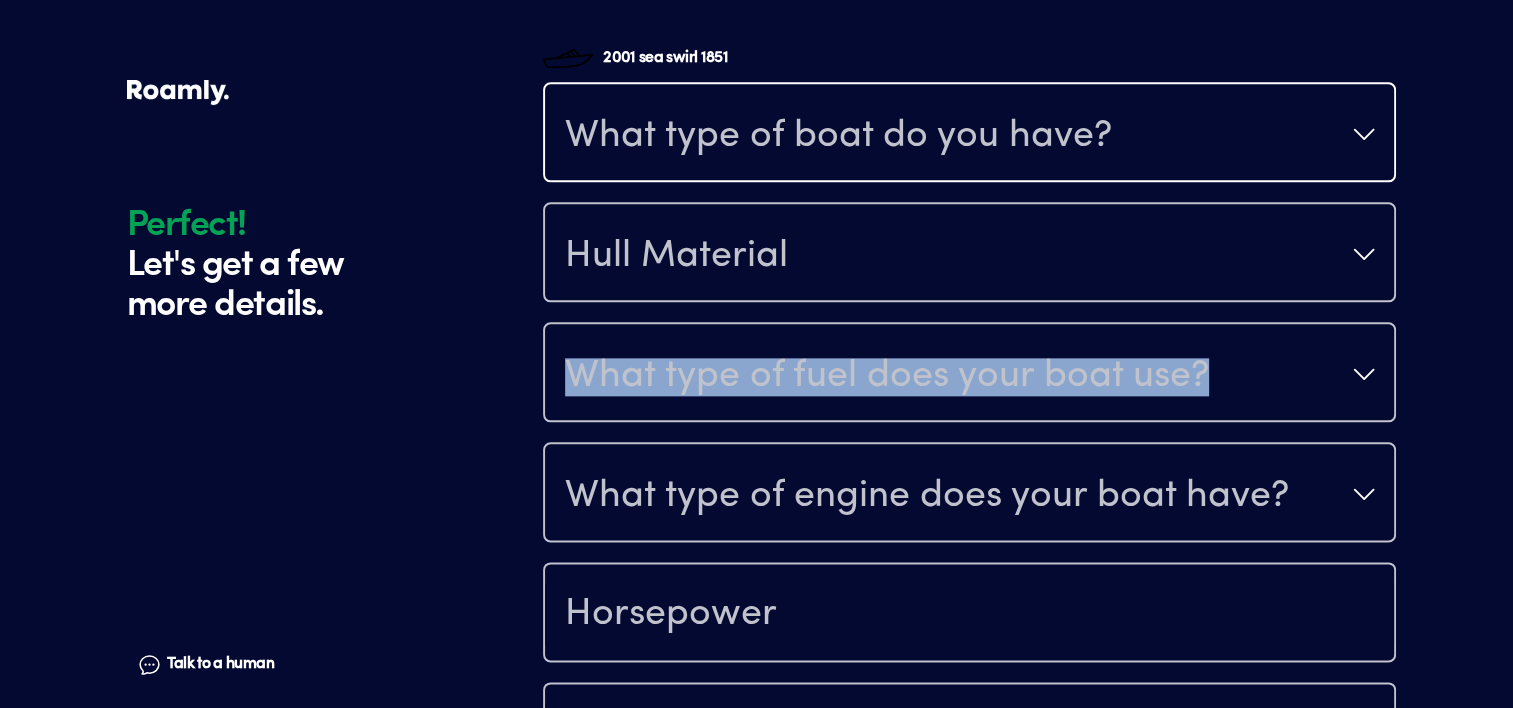 click on "What type of boat do you have?" at bounding box center [969, 134] 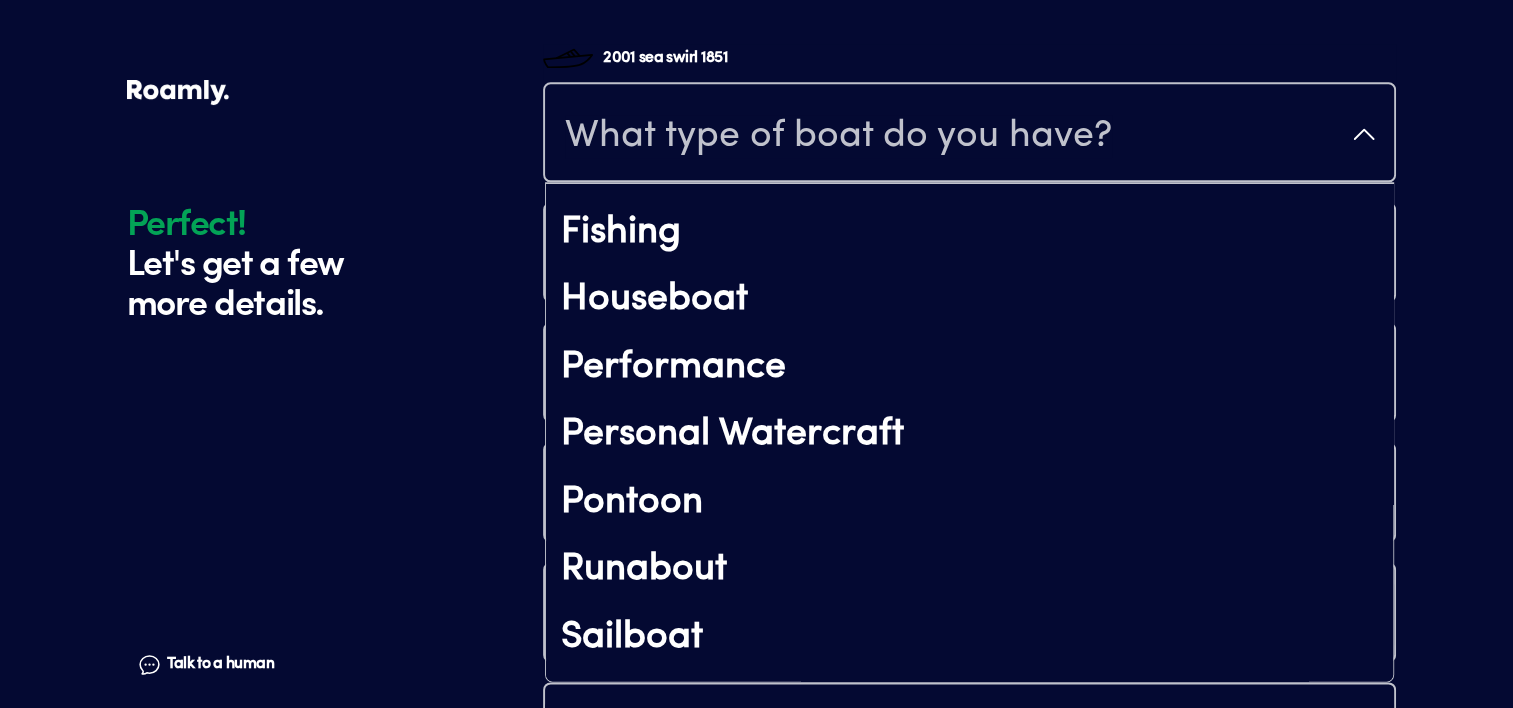 scroll, scrollTop: 187, scrollLeft: 0, axis: vertical 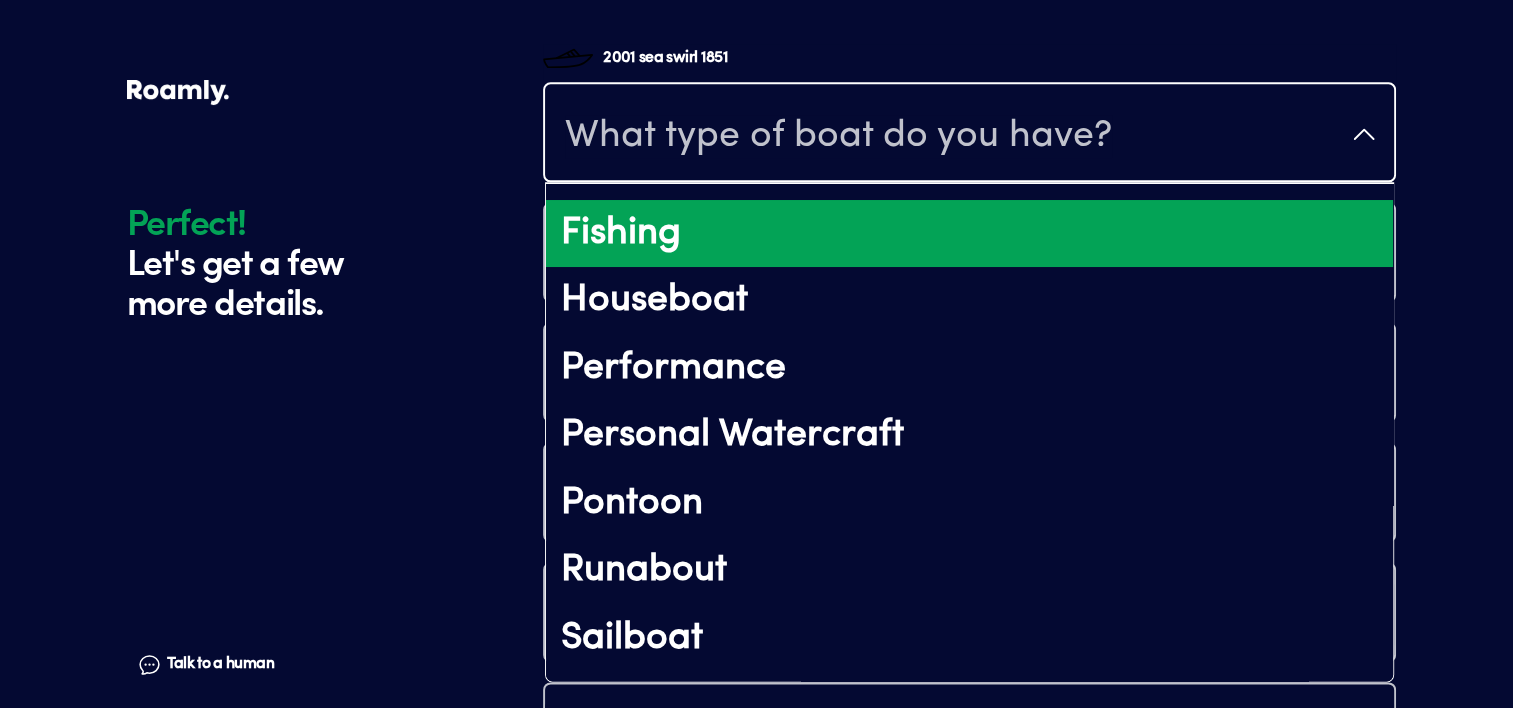 click on "Fishing" at bounding box center (969, 234) 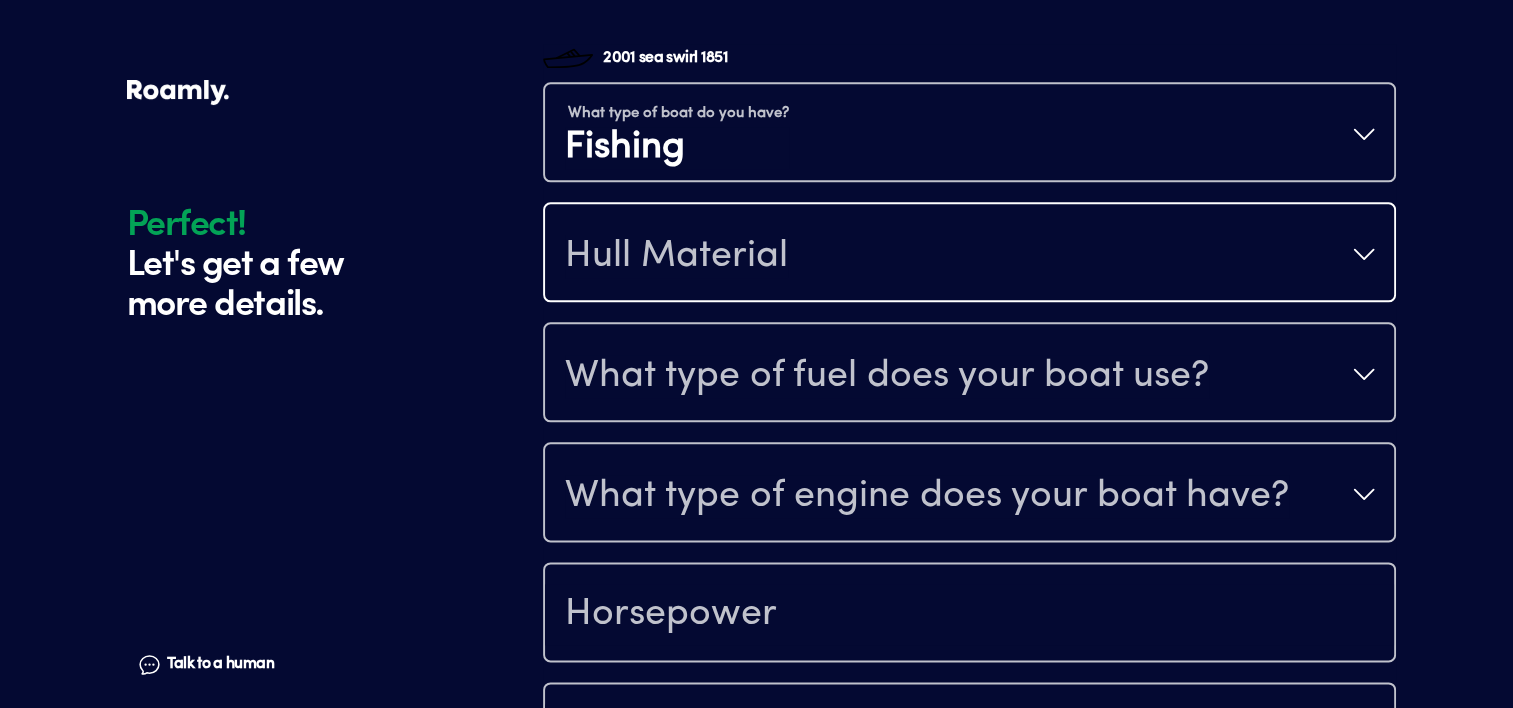 click on "Hull Material" at bounding box center [969, 254] 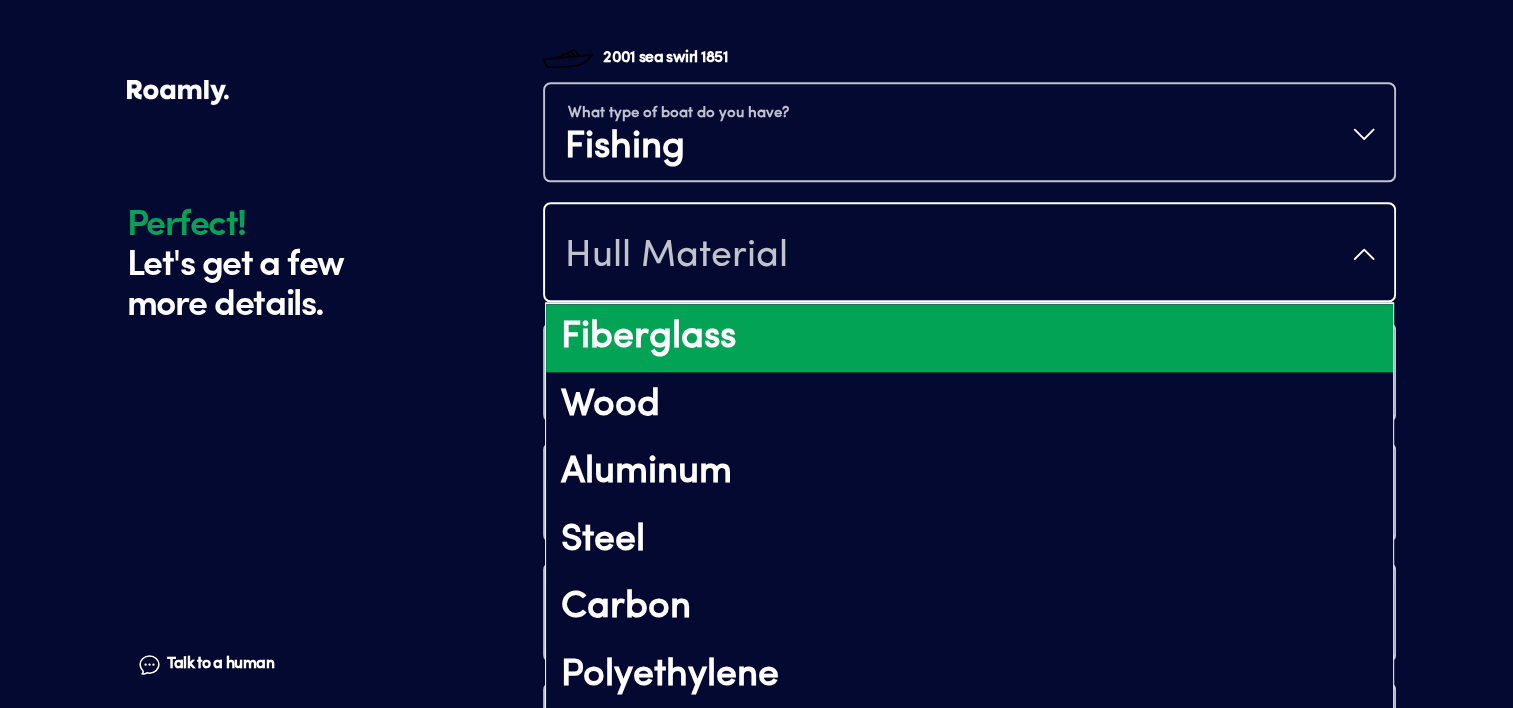 click on "Fiberglass" at bounding box center [969, 338] 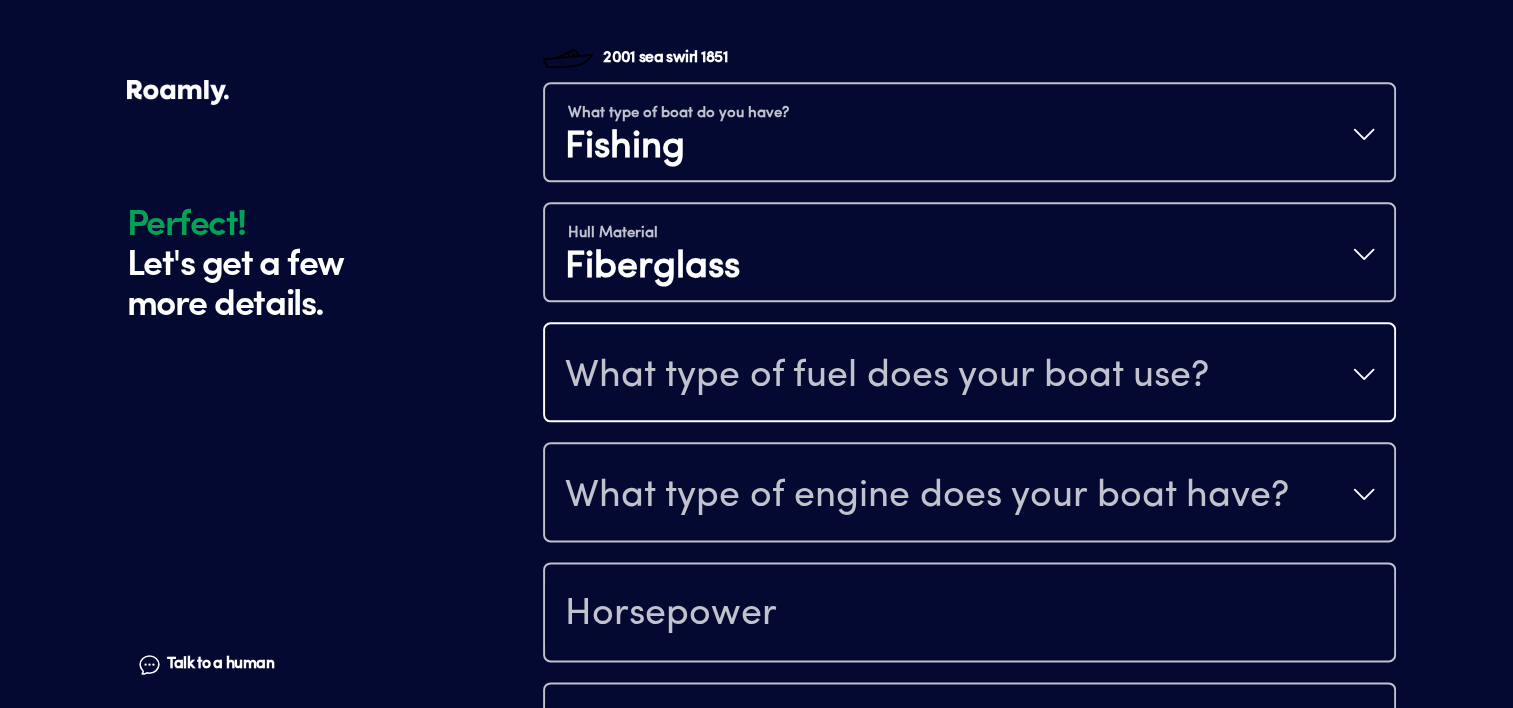 click on "What type of fuel does your boat use?" at bounding box center [887, 376] 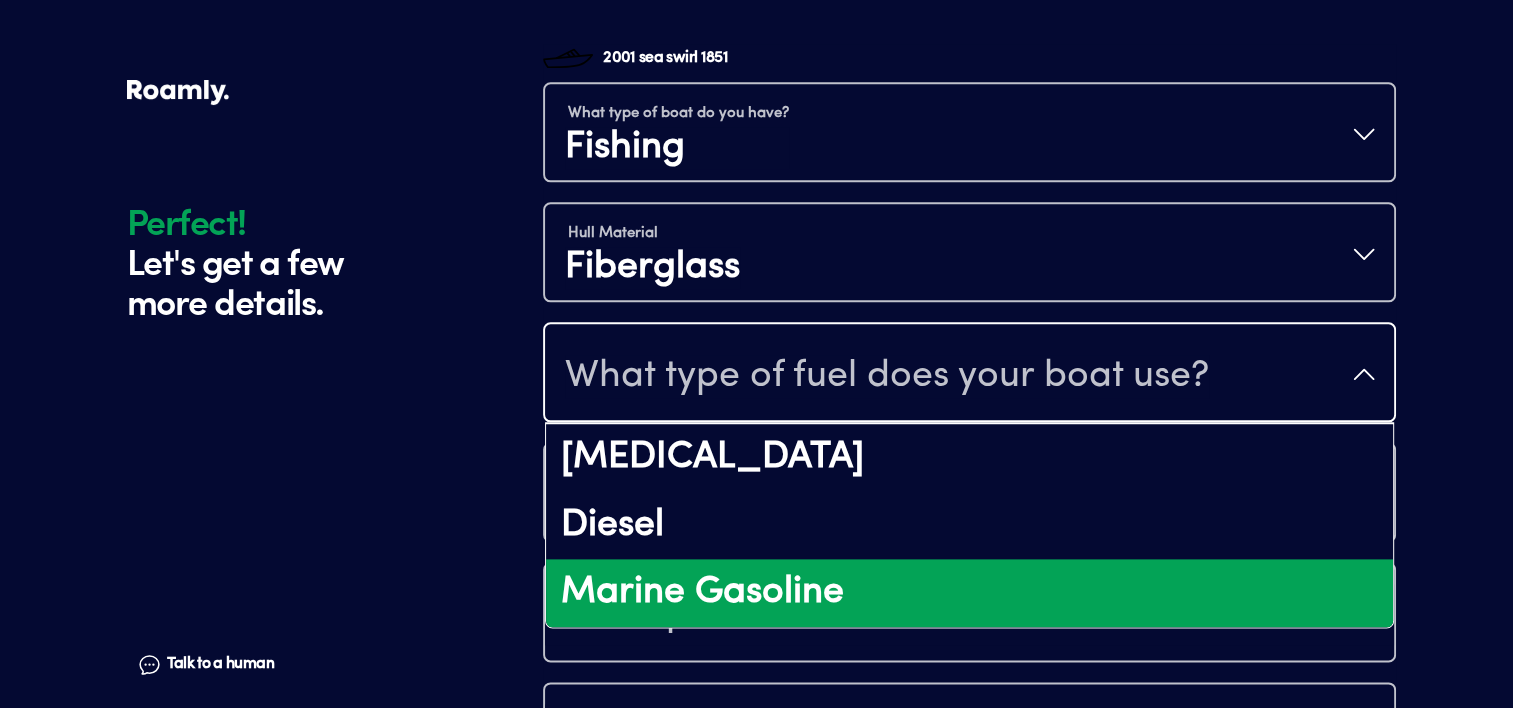 click on "Marine Gasoline" at bounding box center [969, 593] 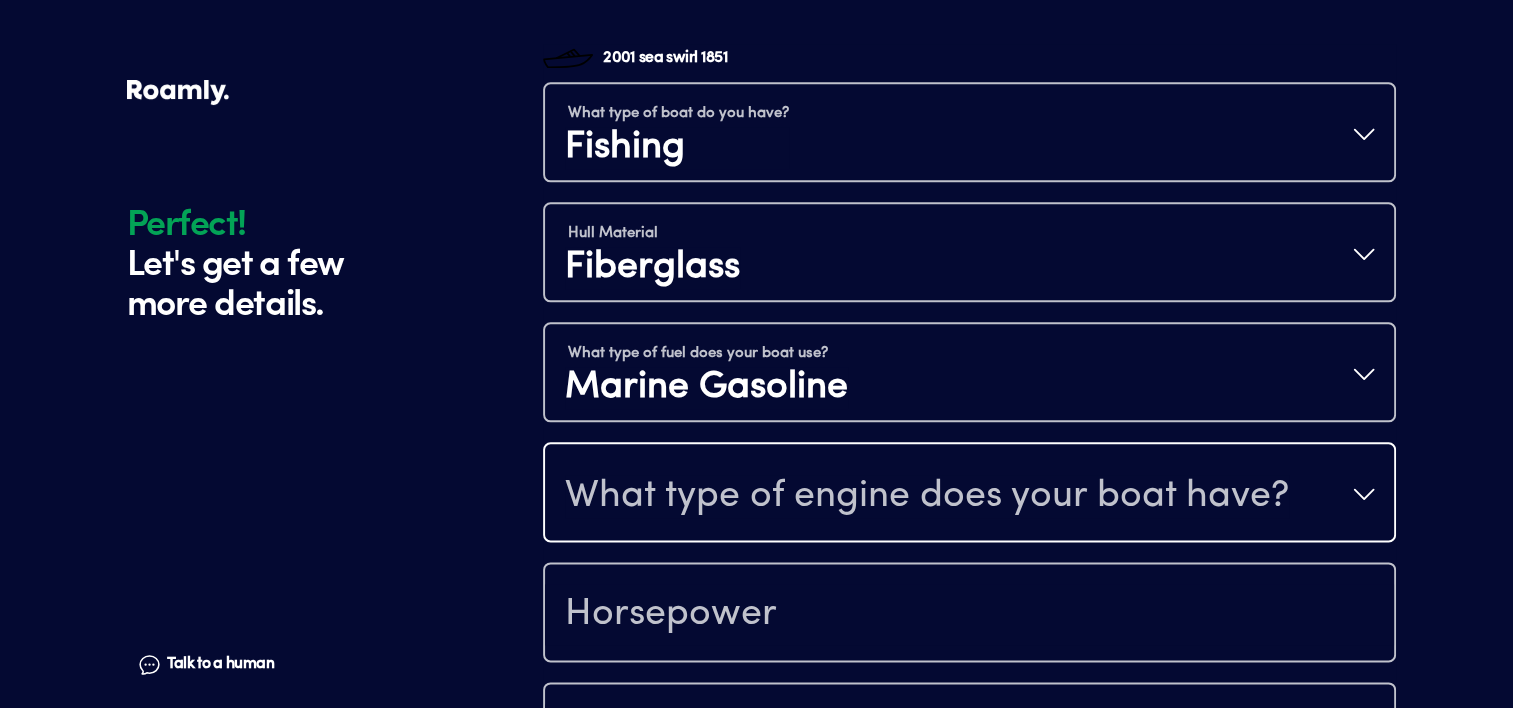 click on "What type of engine does your boat have?" at bounding box center (969, 494) 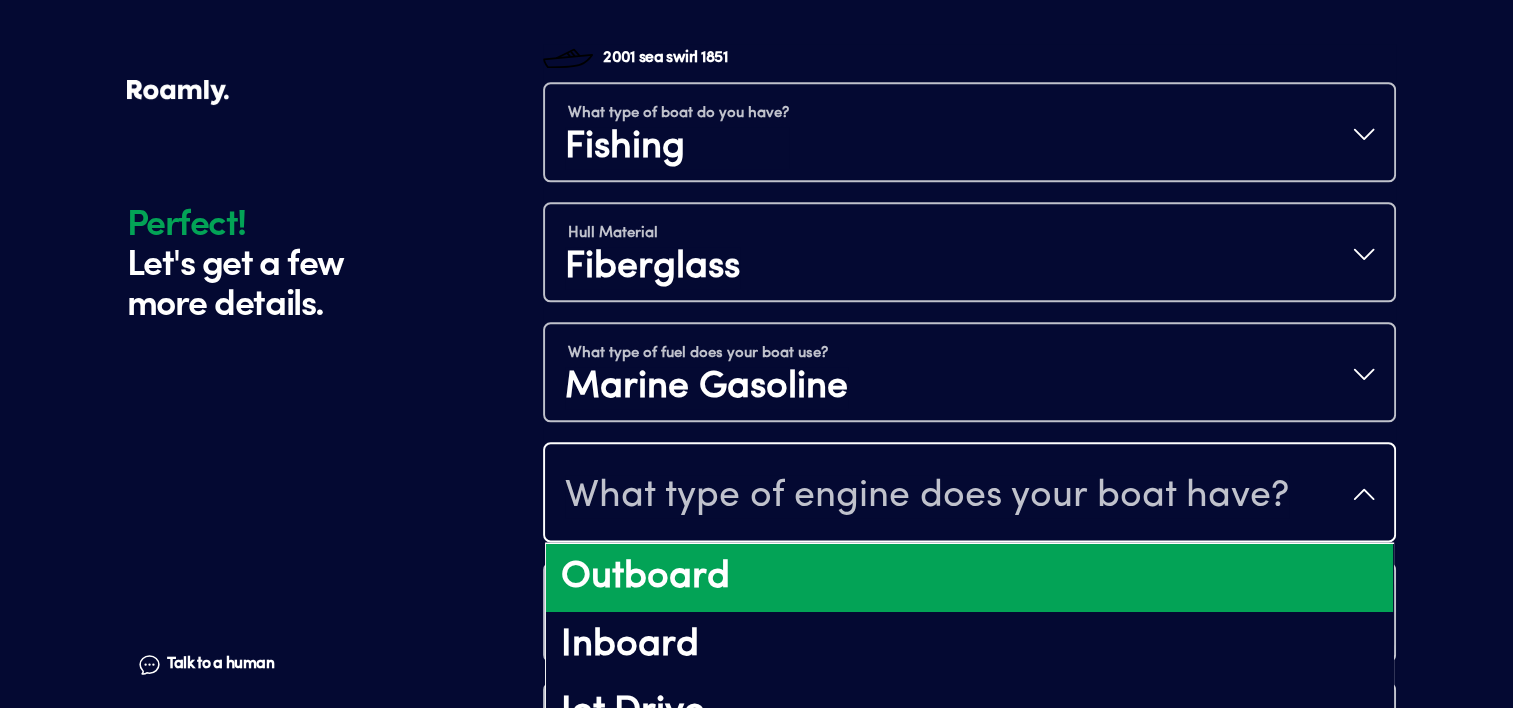 click on "Outboard" at bounding box center (969, 578) 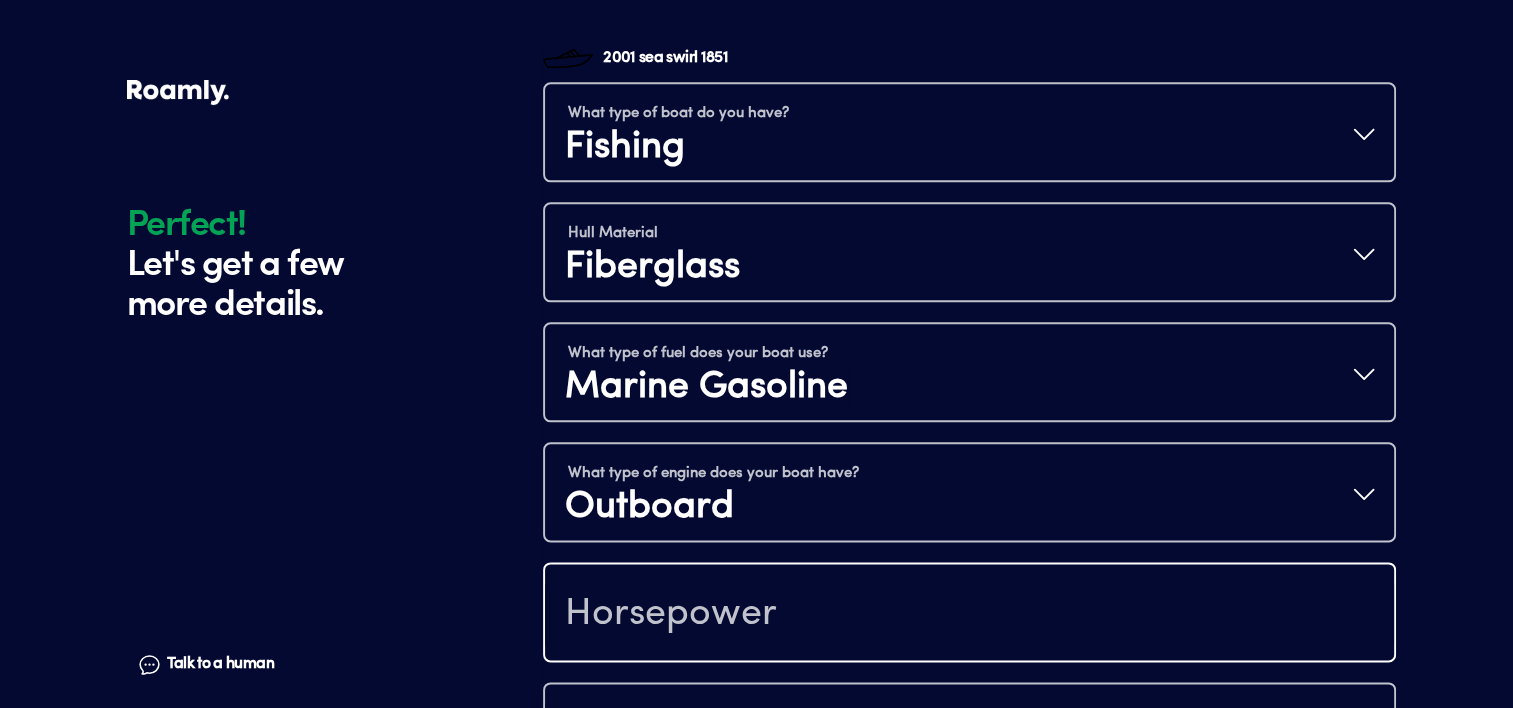 click at bounding box center [969, 614] 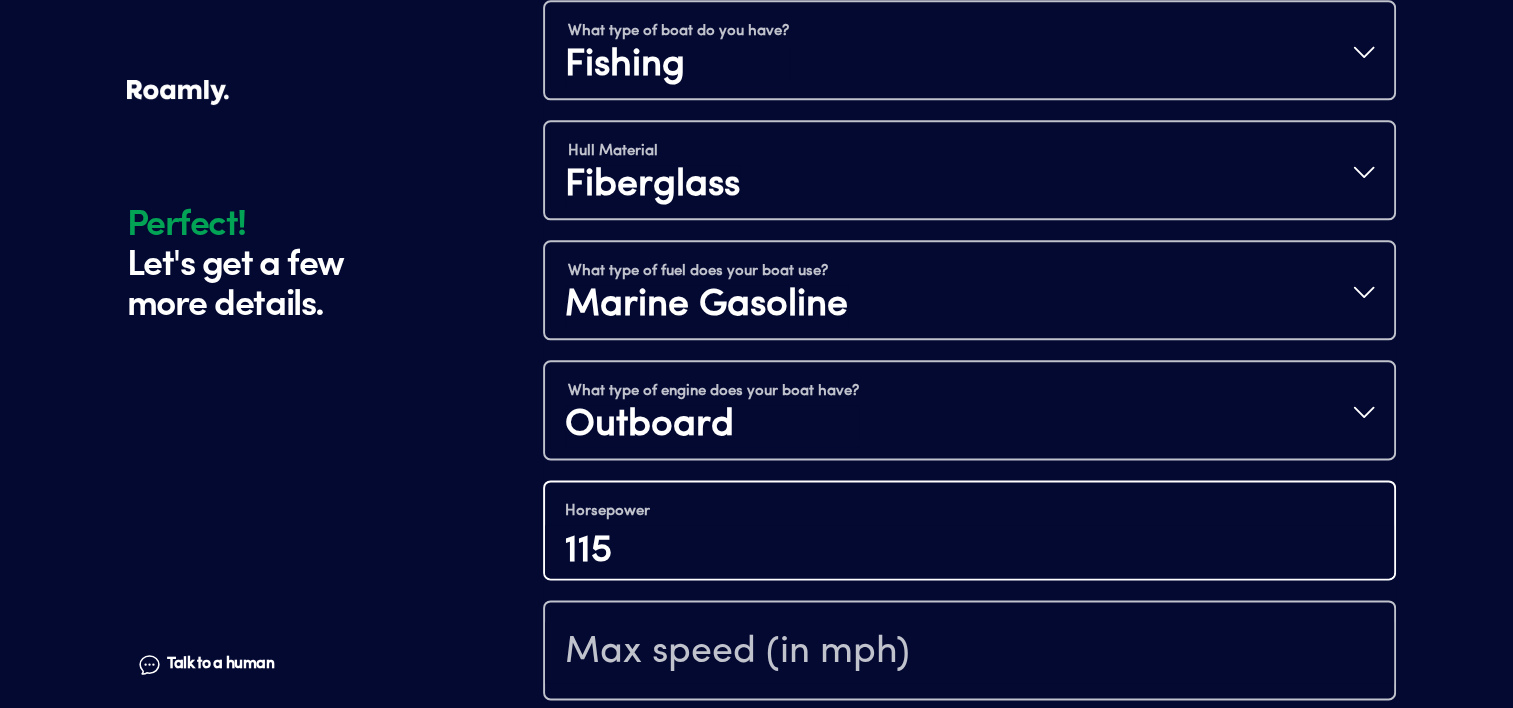 scroll, scrollTop: 2515, scrollLeft: 0, axis: vertical 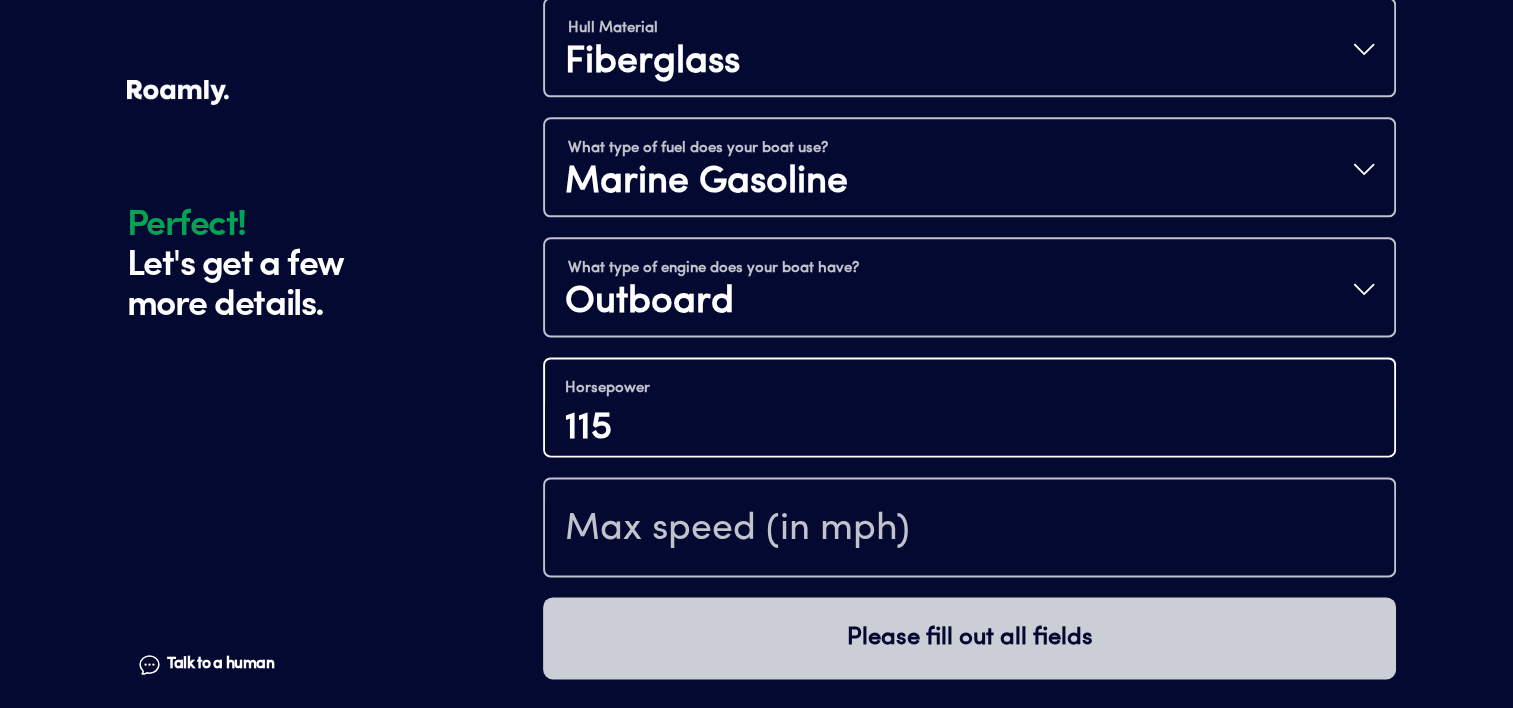 type on "115" 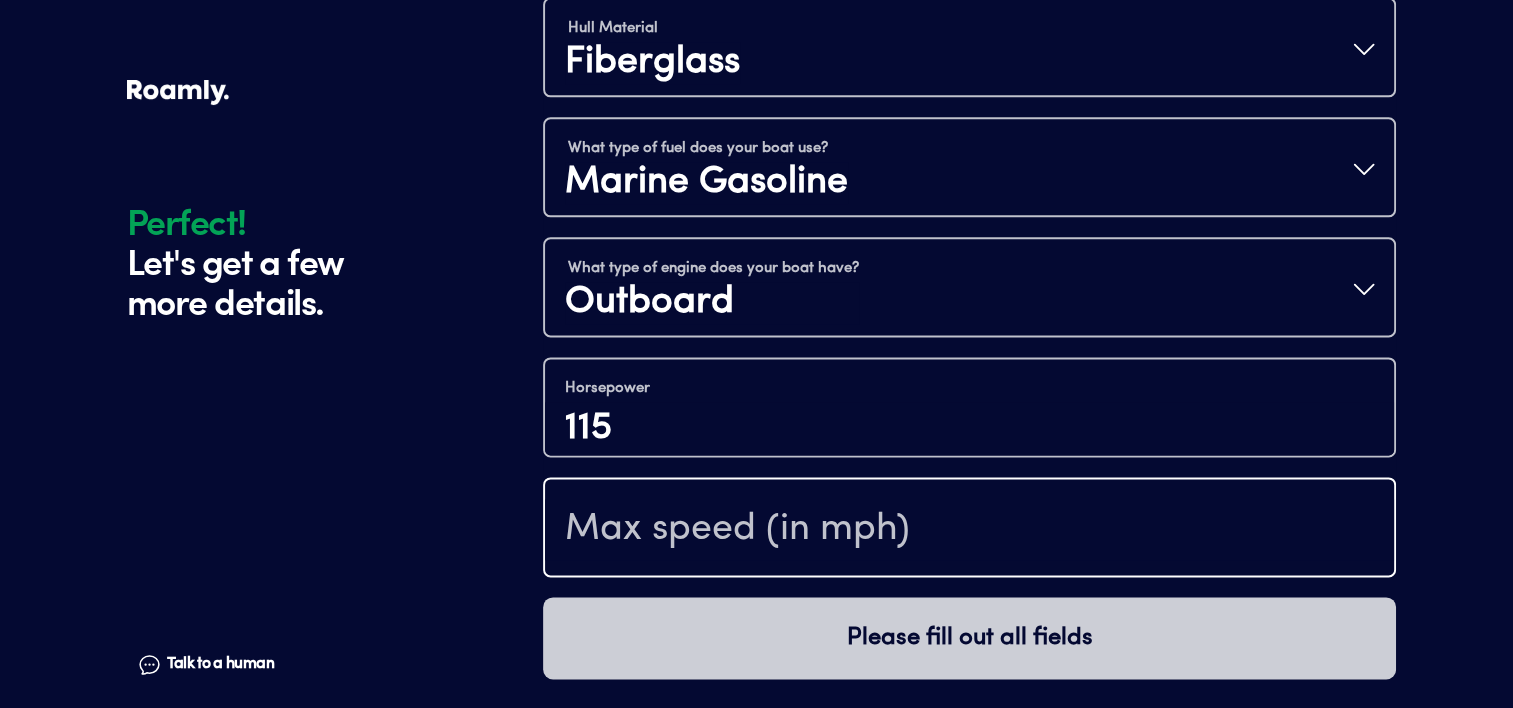 click at bounding box center [969, 529] 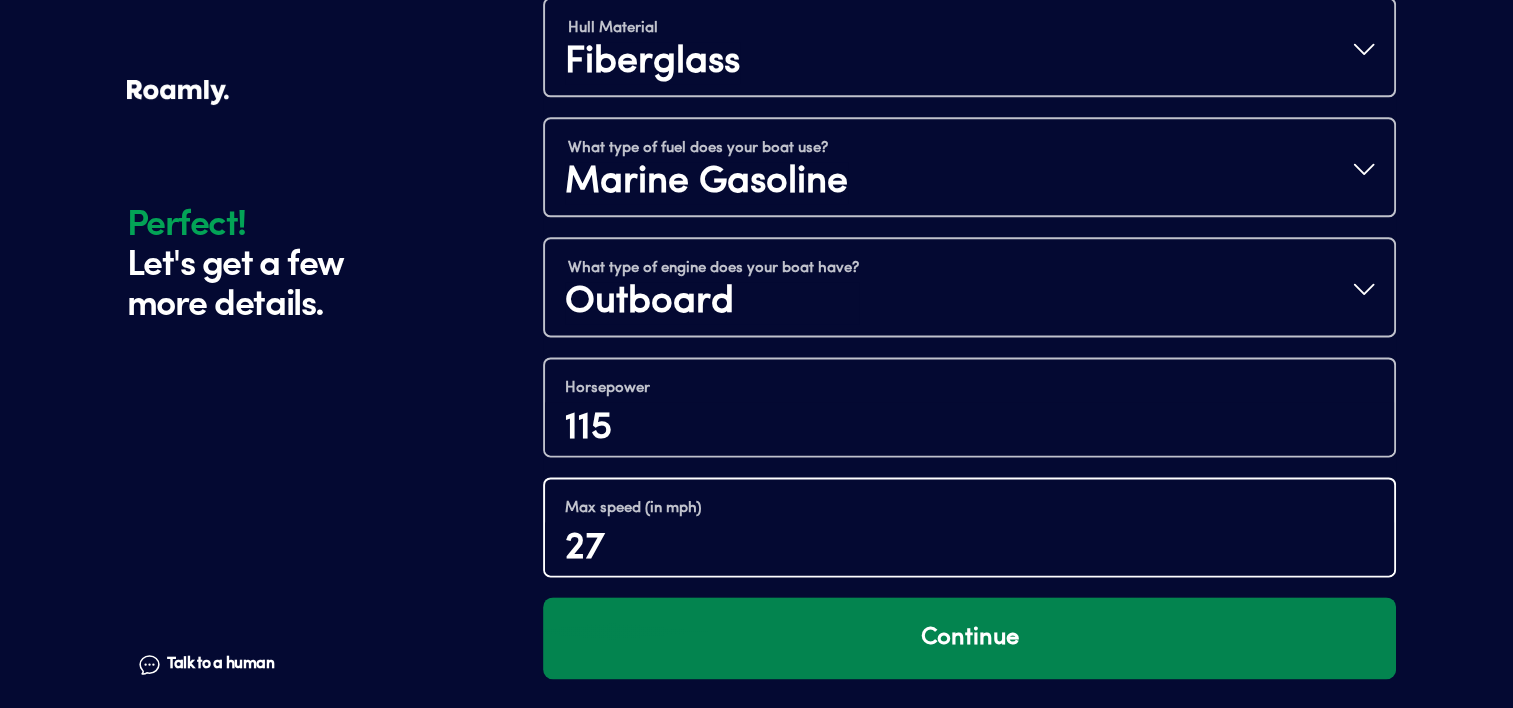 type on "27" 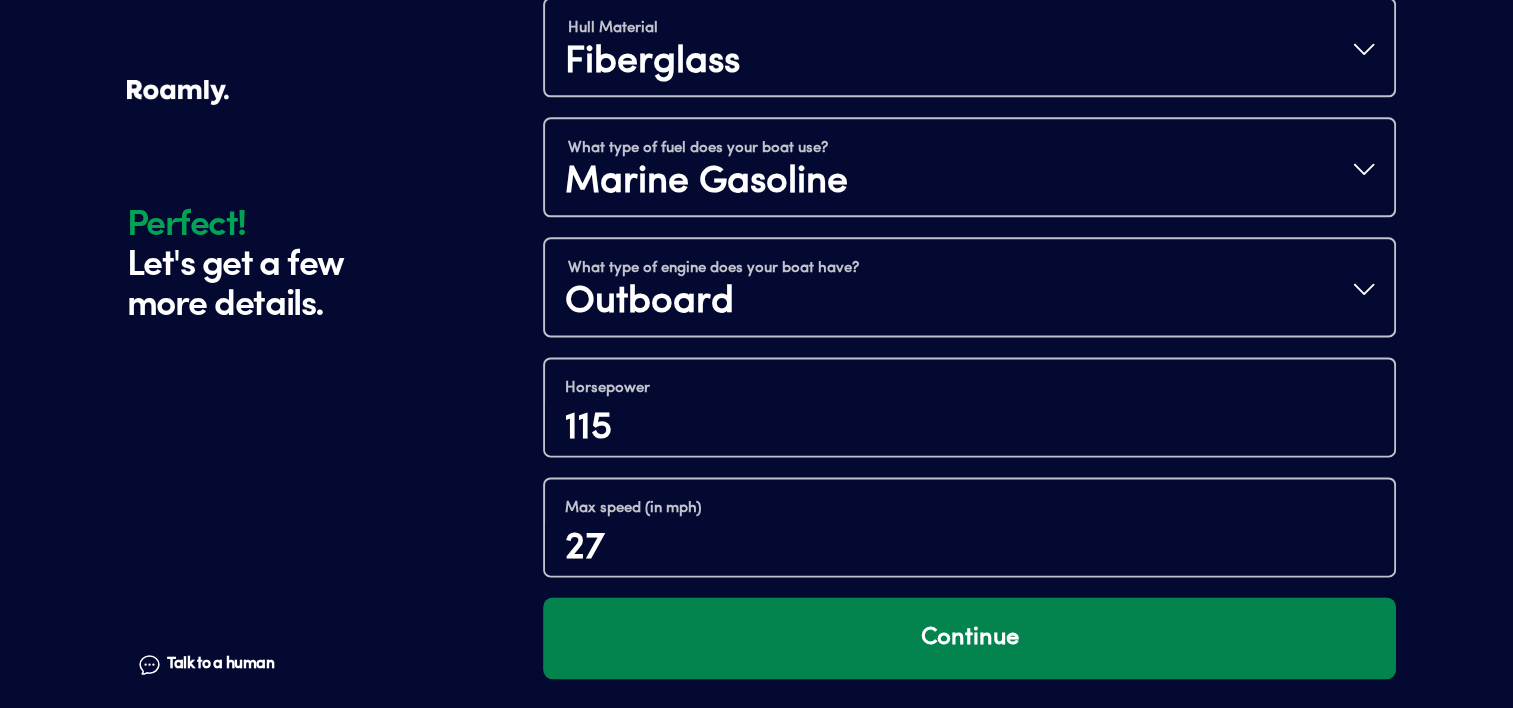 click on "Continue" at bounding box center [969, 638] 